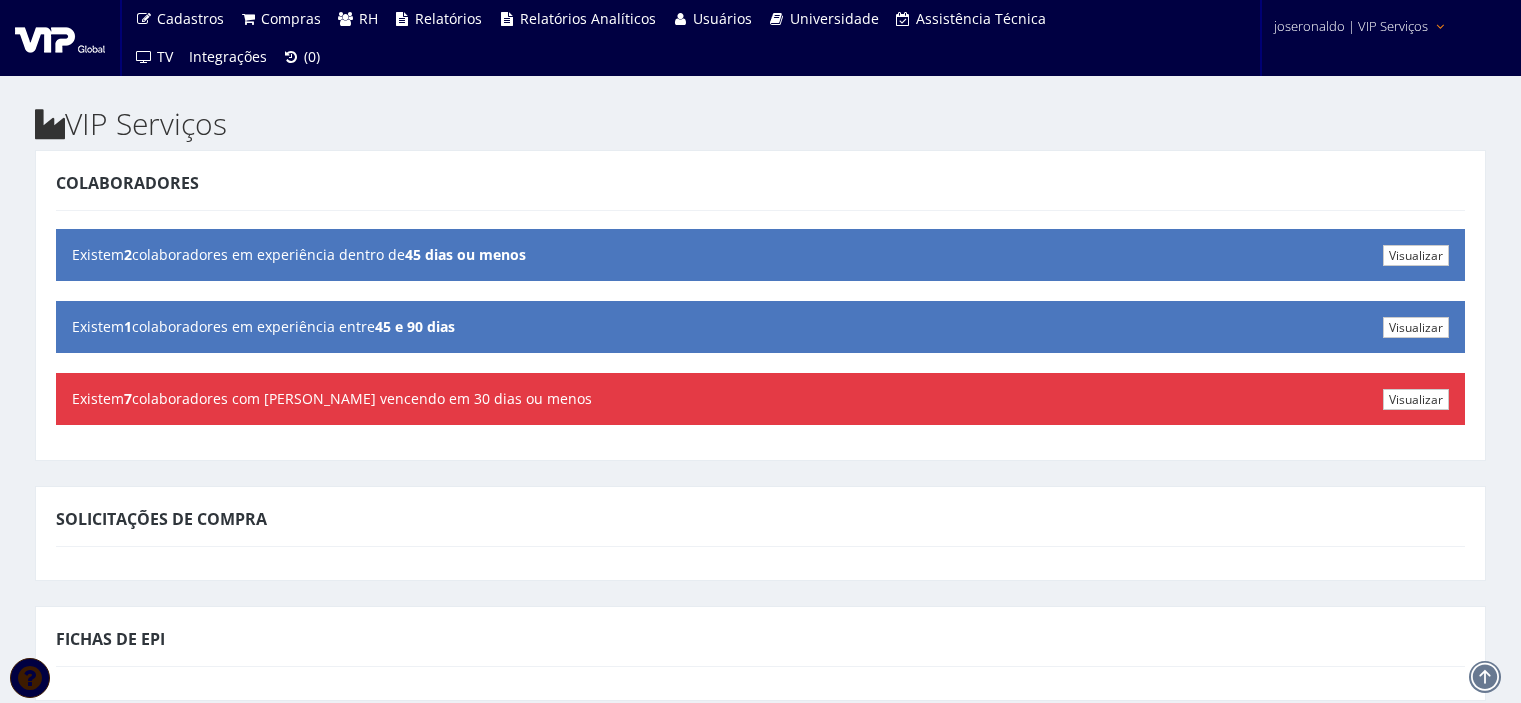scroll, scrollTop: 0, scrollLeft: 0, axis: both 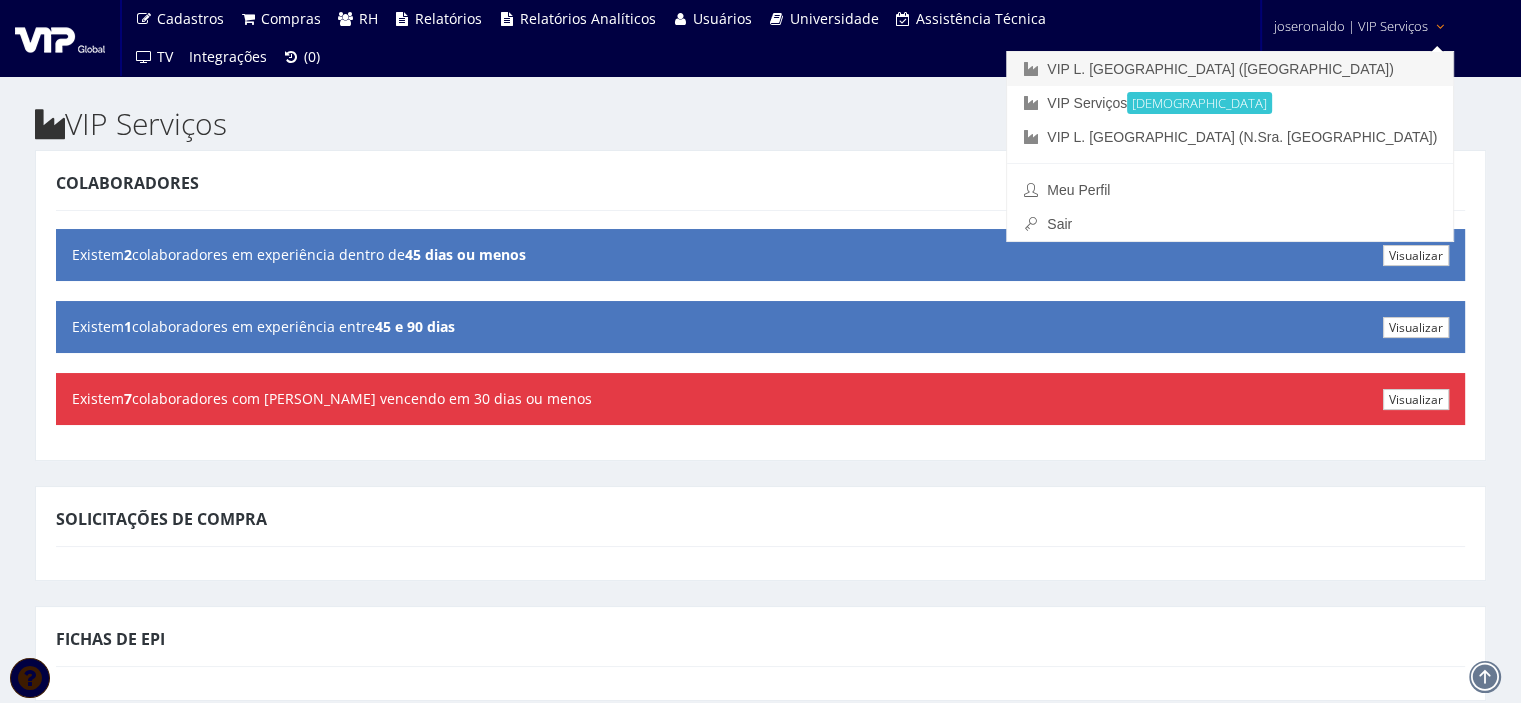 click on "VIP L. [GEOGRAPHIC_DATA] ([GEOGRAPHIC_DATA])" at bounding box center [1230, 69] 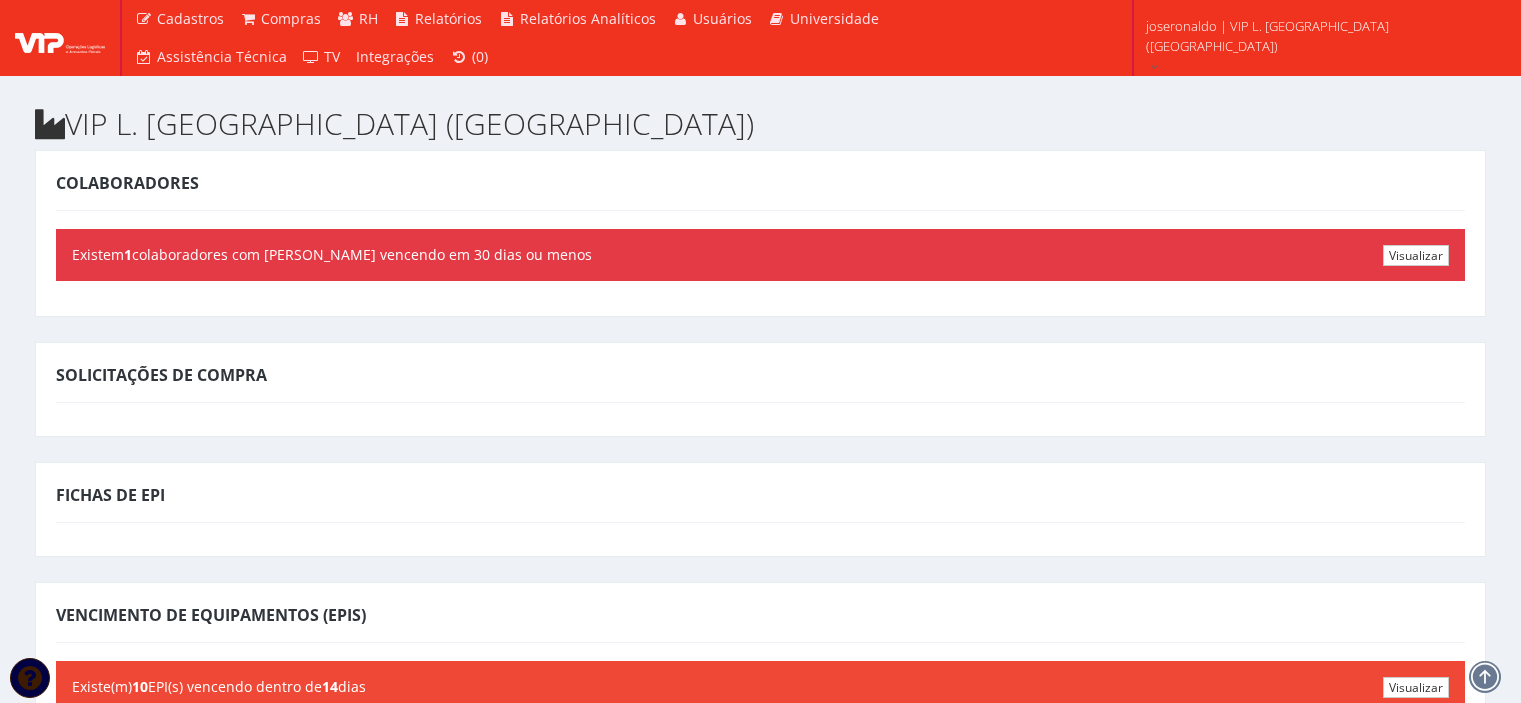 scroll, scrollTop: 0, scrollLeft: 0, axis: both 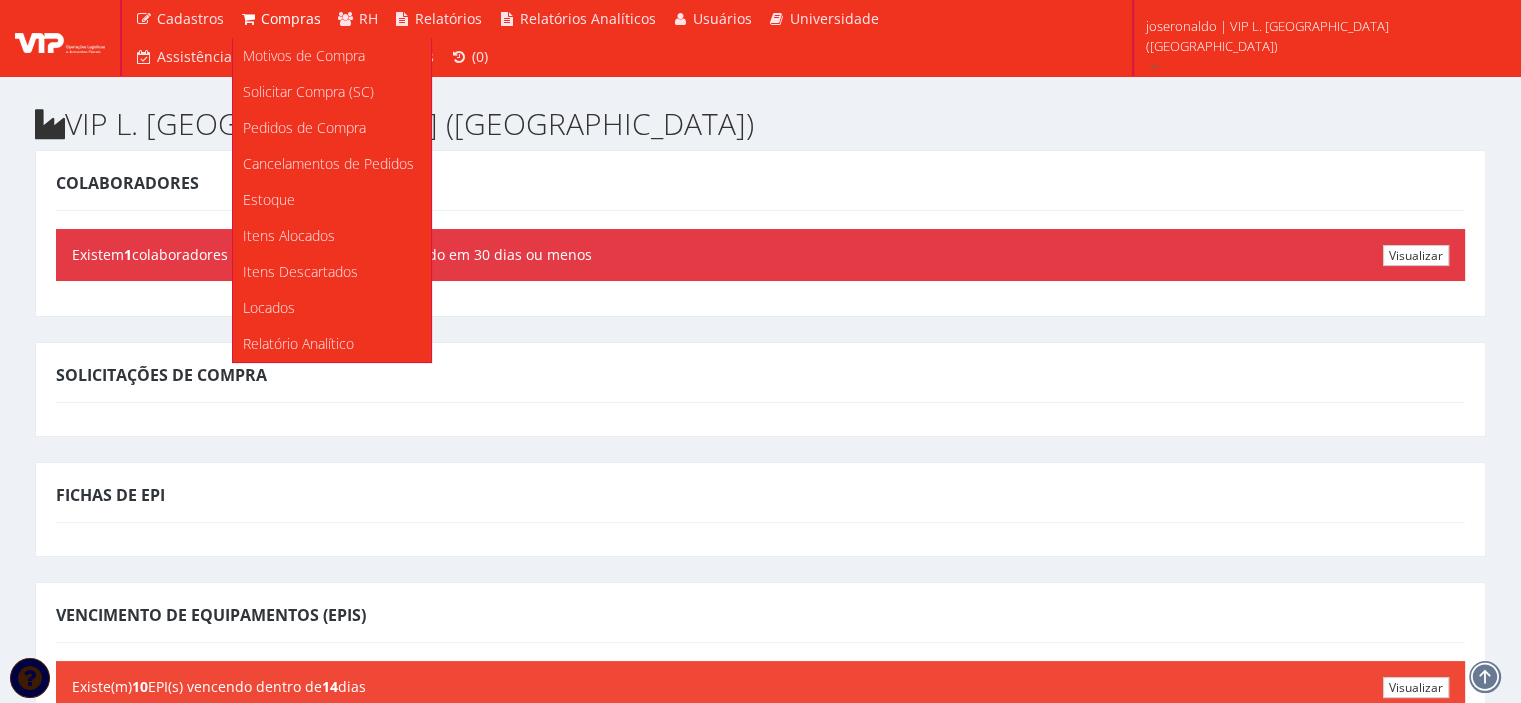 click on "Compras" at bounding box center [291, 18] 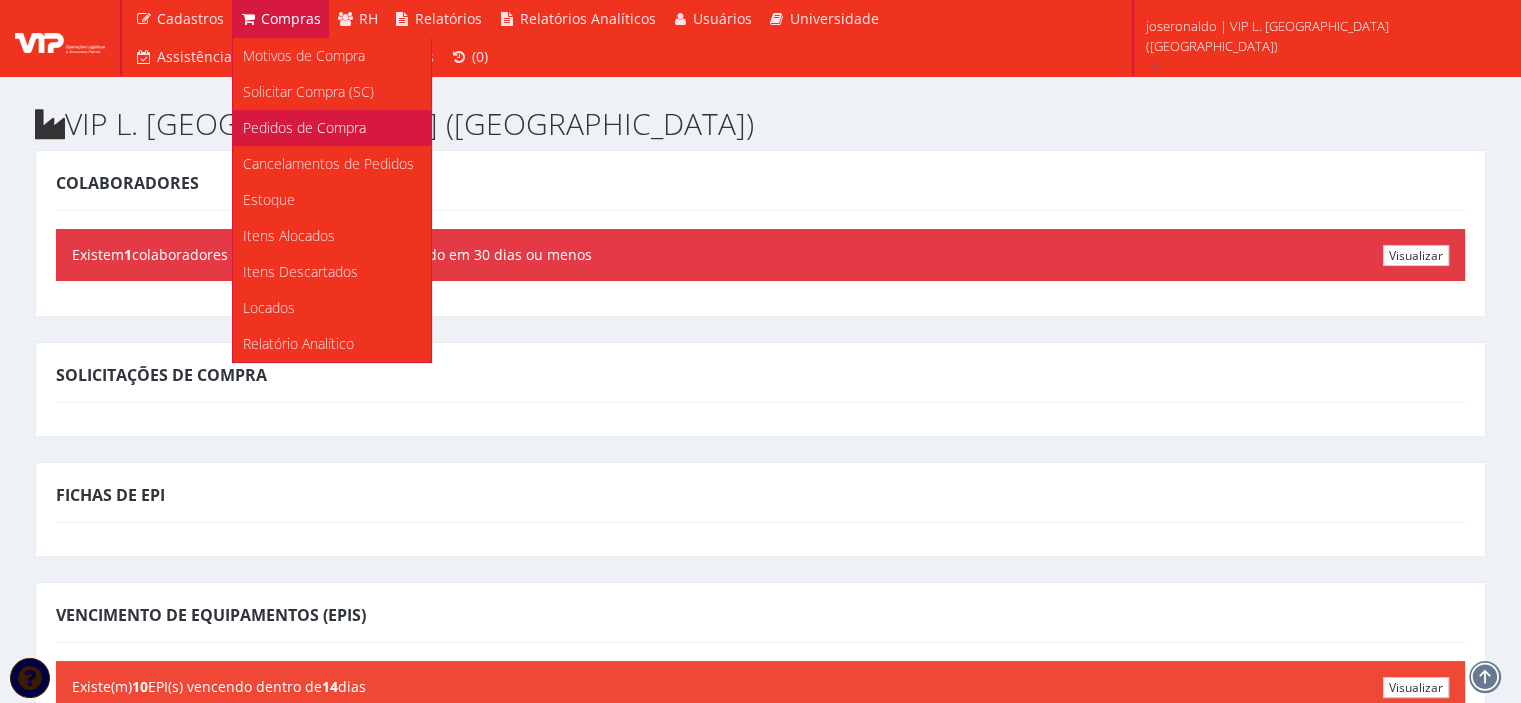 click on "Pedidos de Compra" at bounding box center [304, 127] 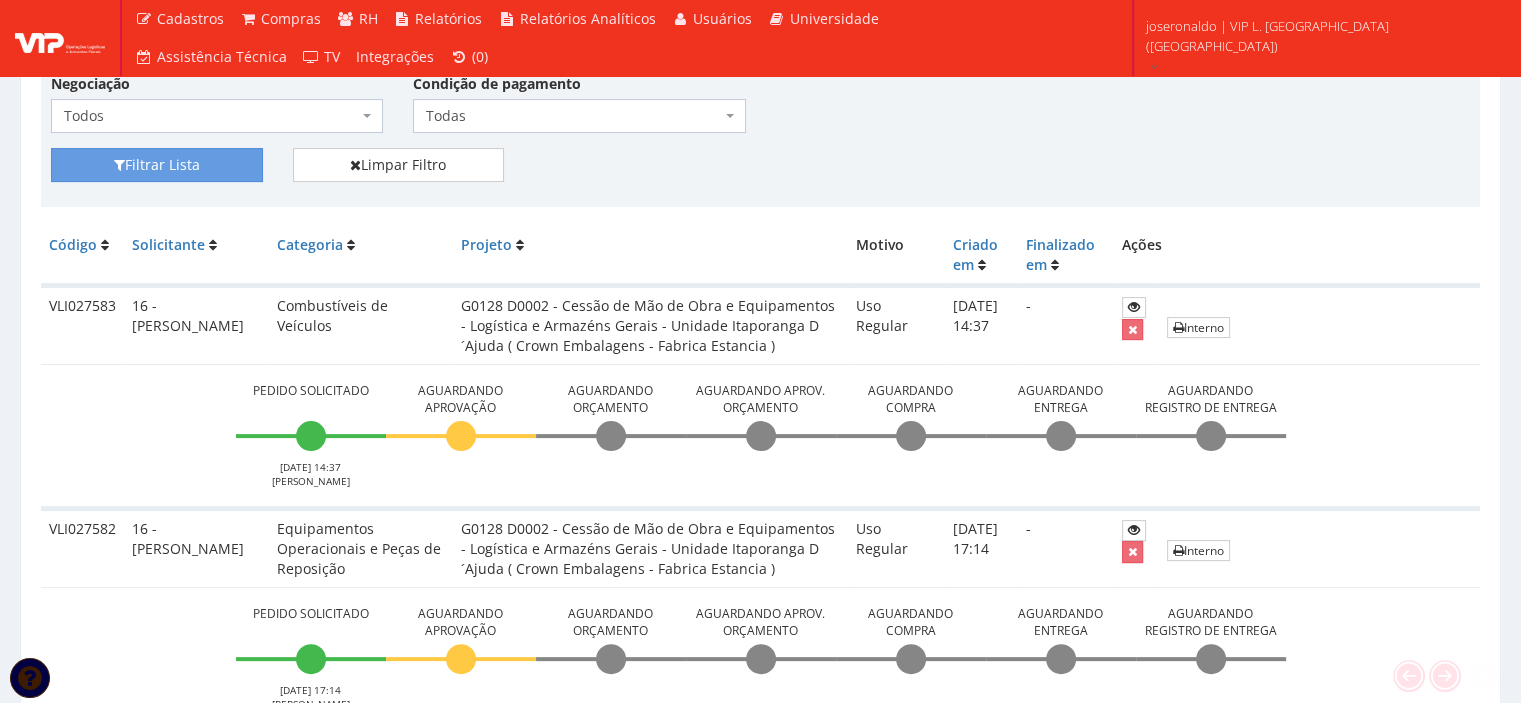 scroll, scrollTop: 500, scrollLeft: 0, axis: vertical 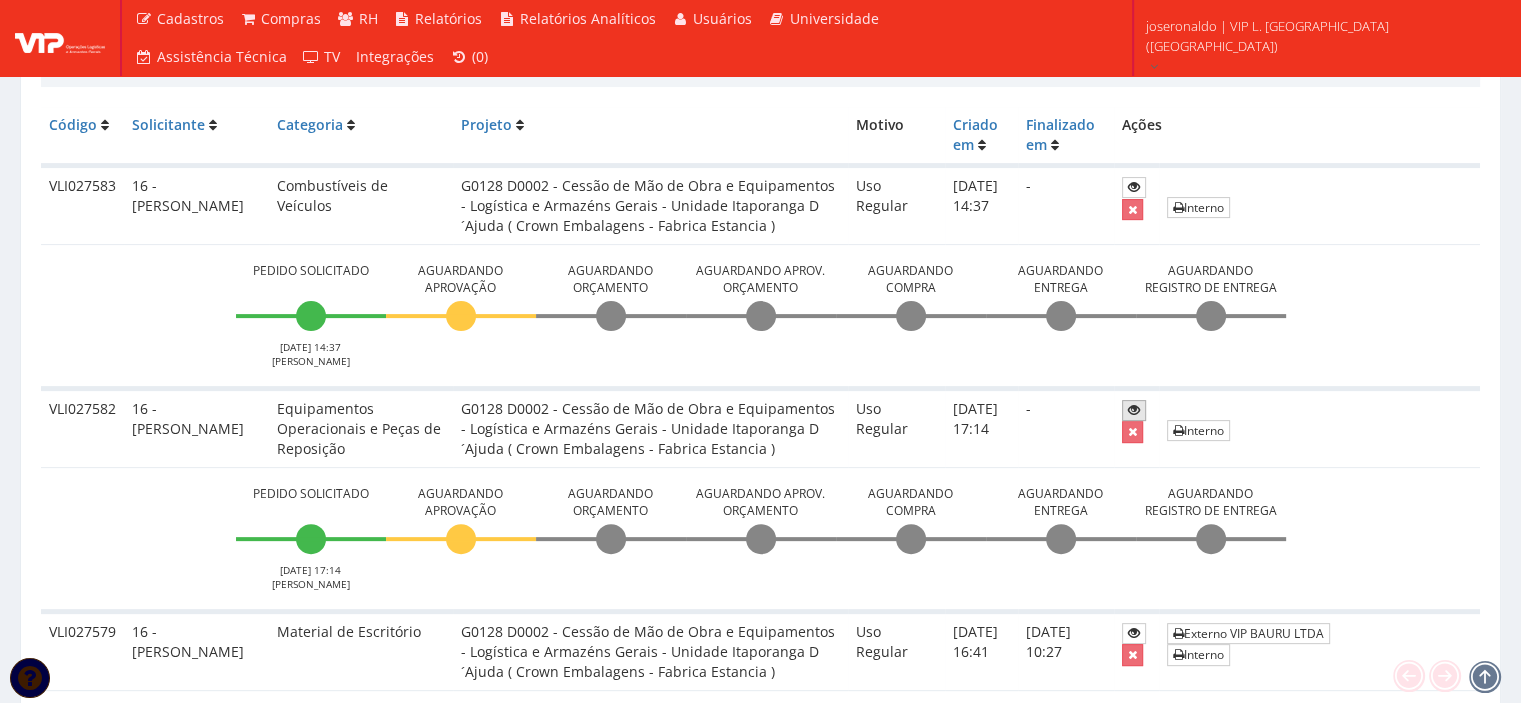 click at bounding box center (1134, 410) 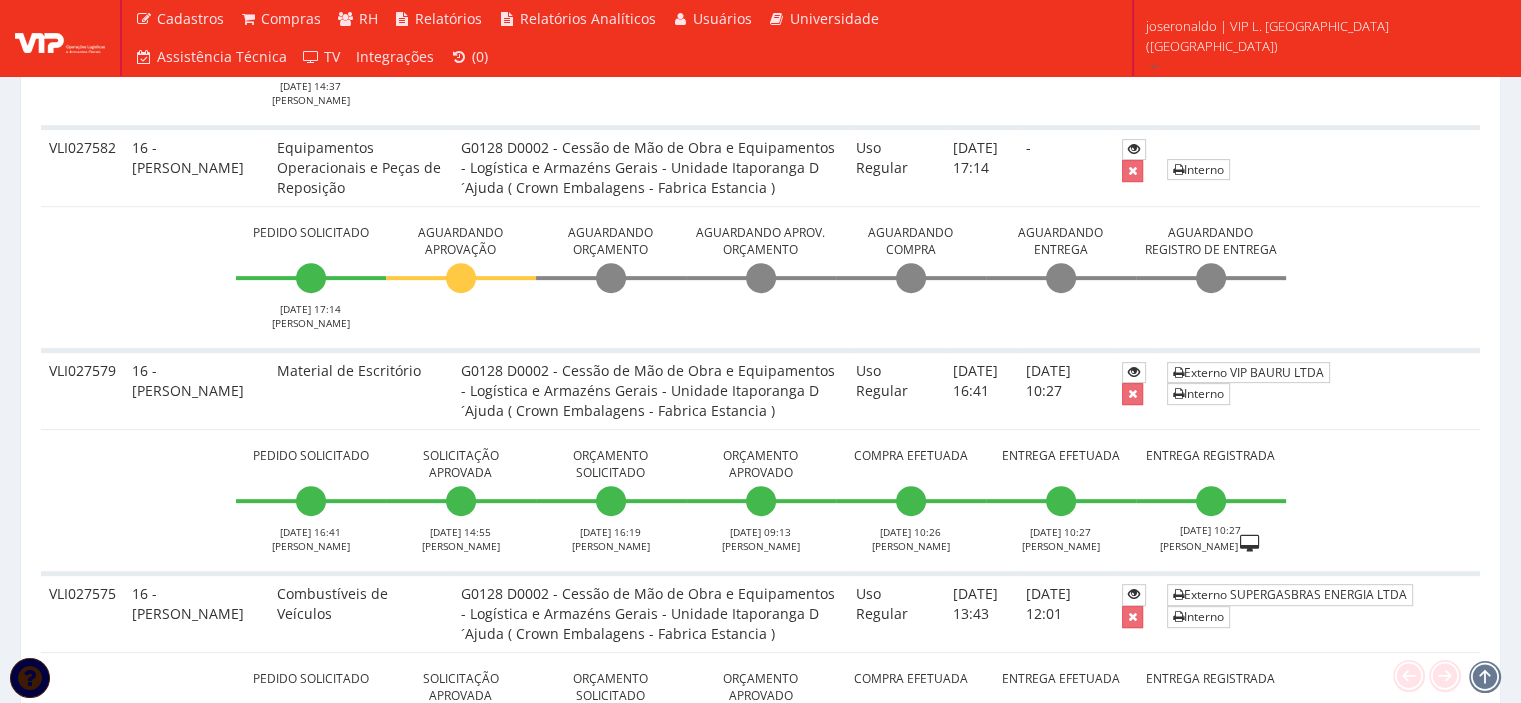 scroll, scrollTop: 800, scrollLeft: 0, axis: vertical 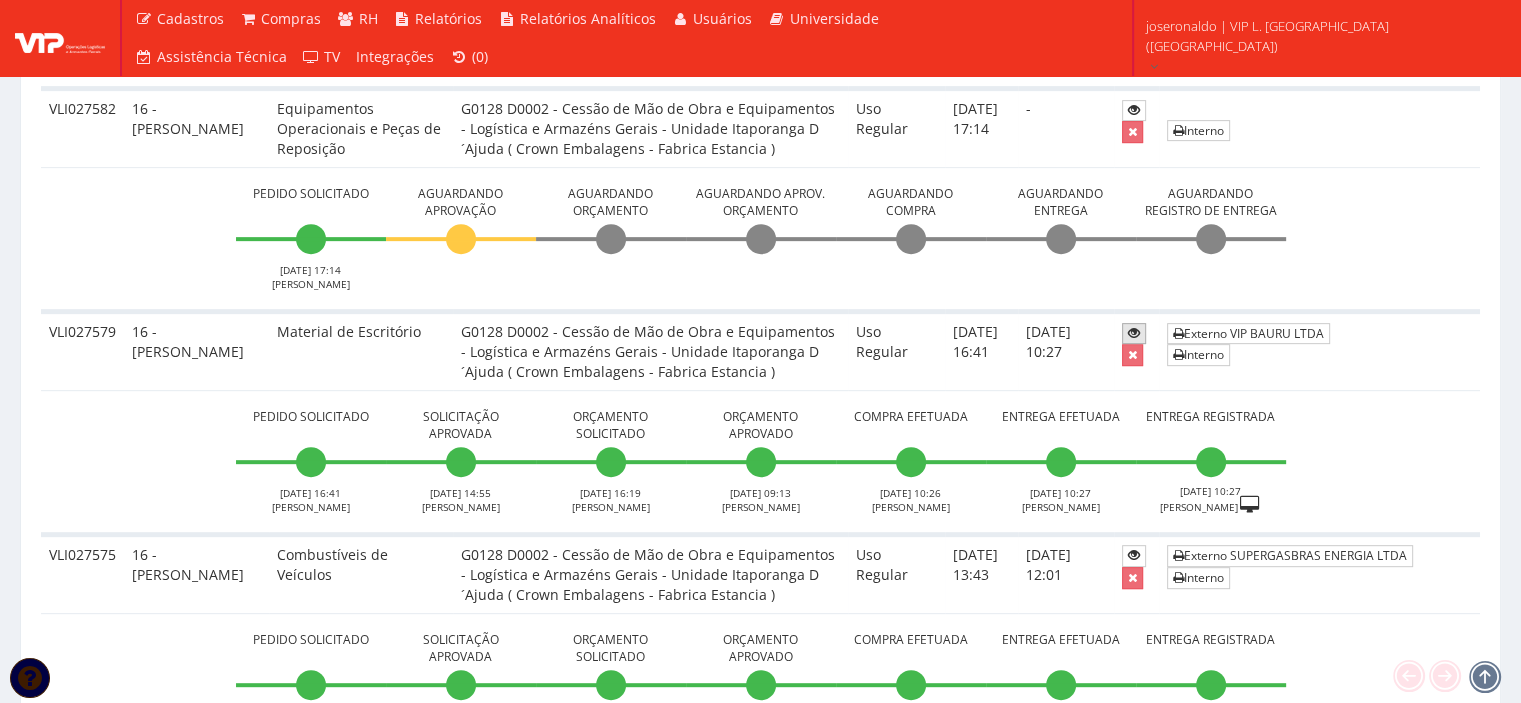 click at bounding box center (1134, 333) 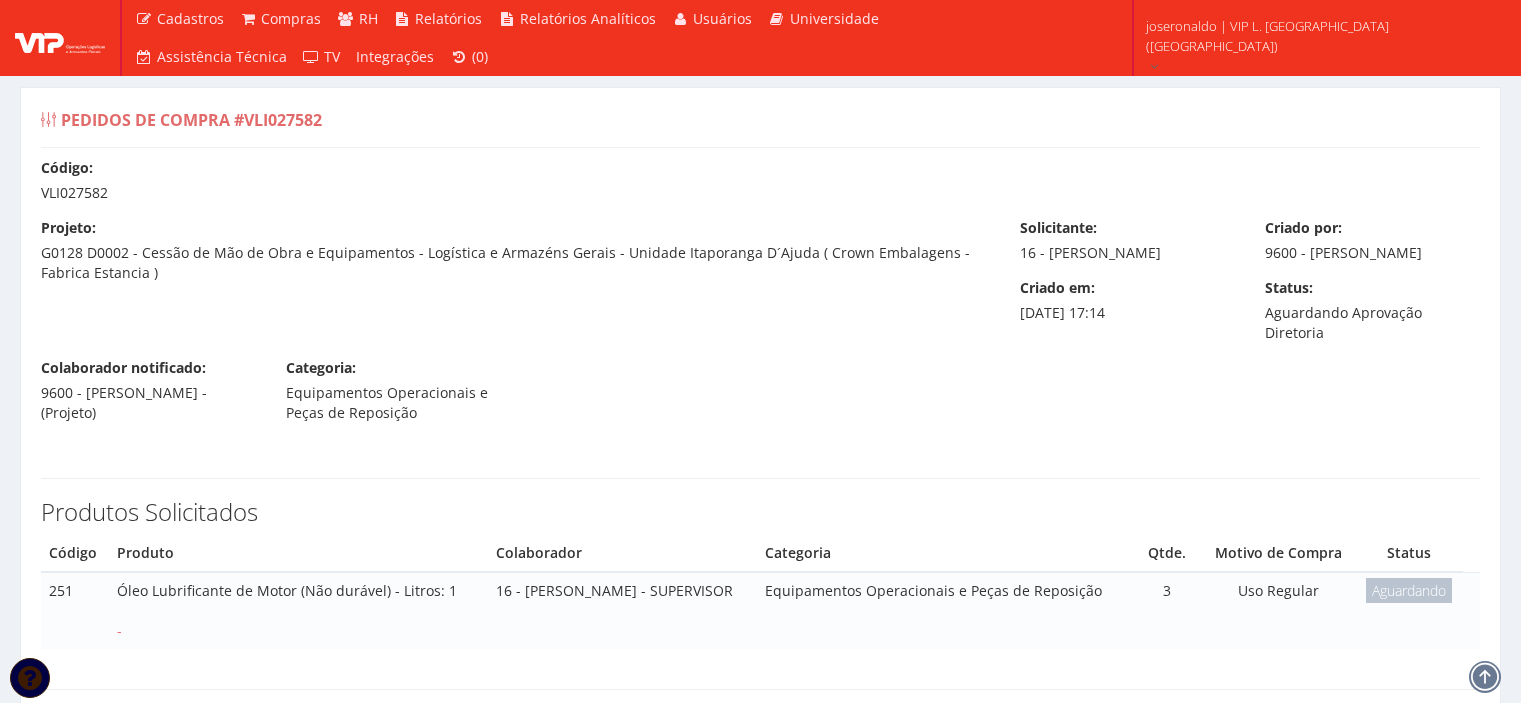 scroll, scrollTop: 0, scrollLeft: 0, axis: both 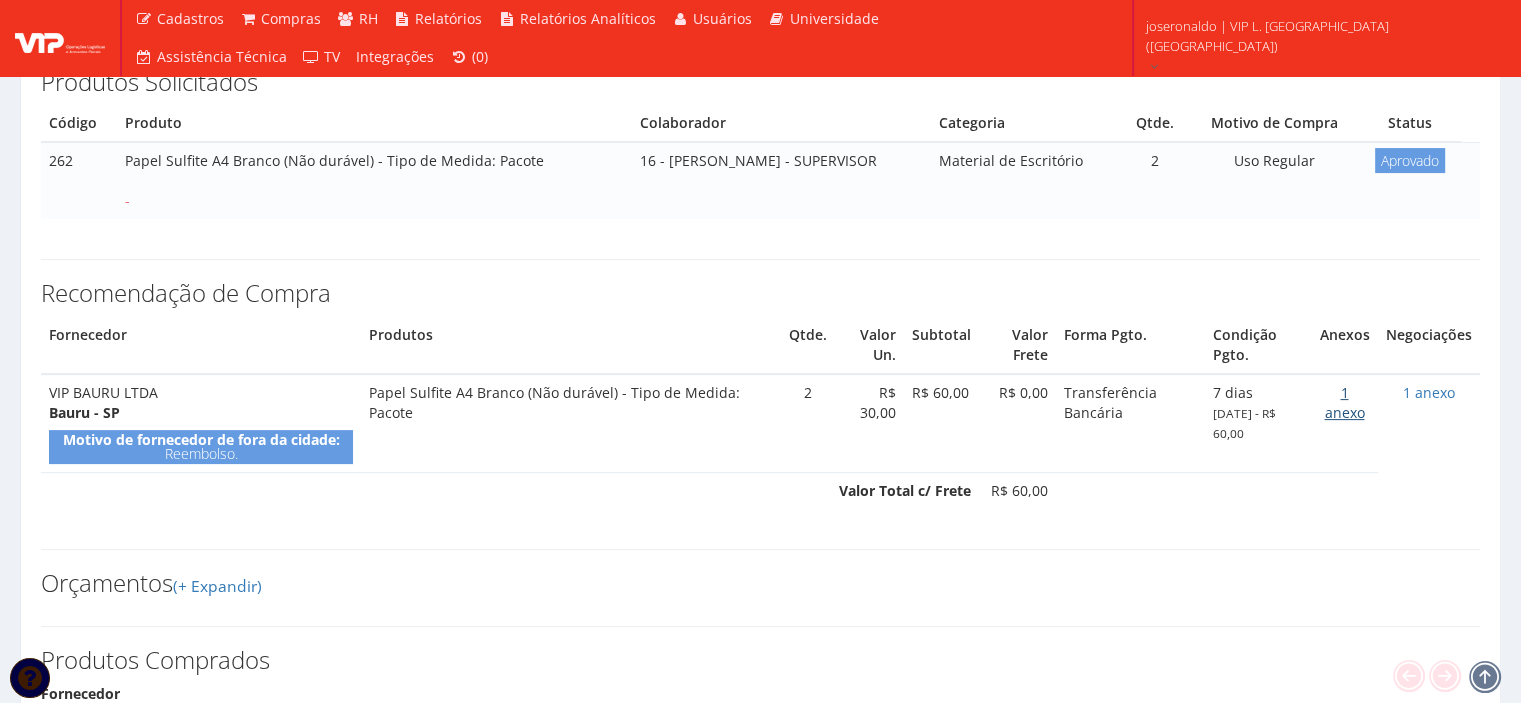 click on "1 anexo" at bounding box center (1344, 402) 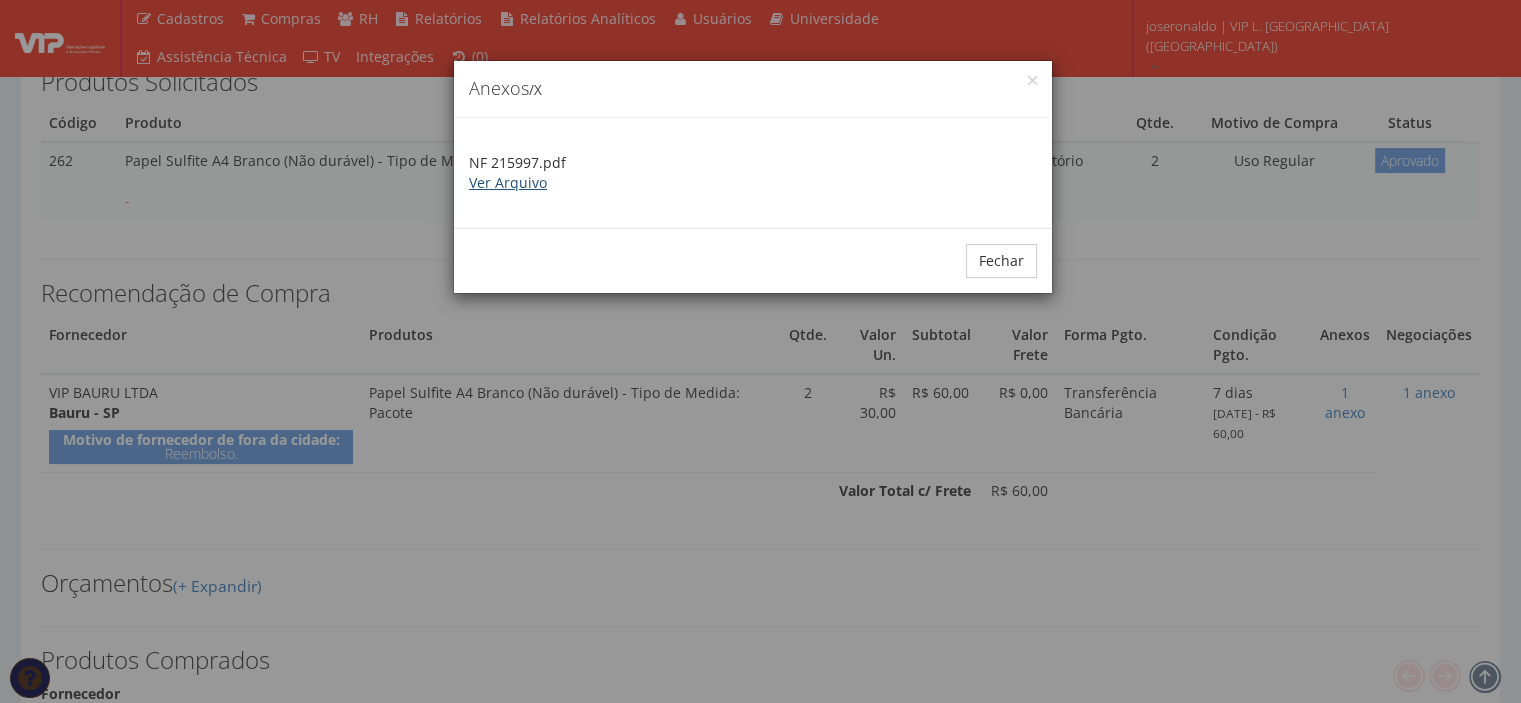 click on "Ver Arquivo" at bounding box center (508, 182) 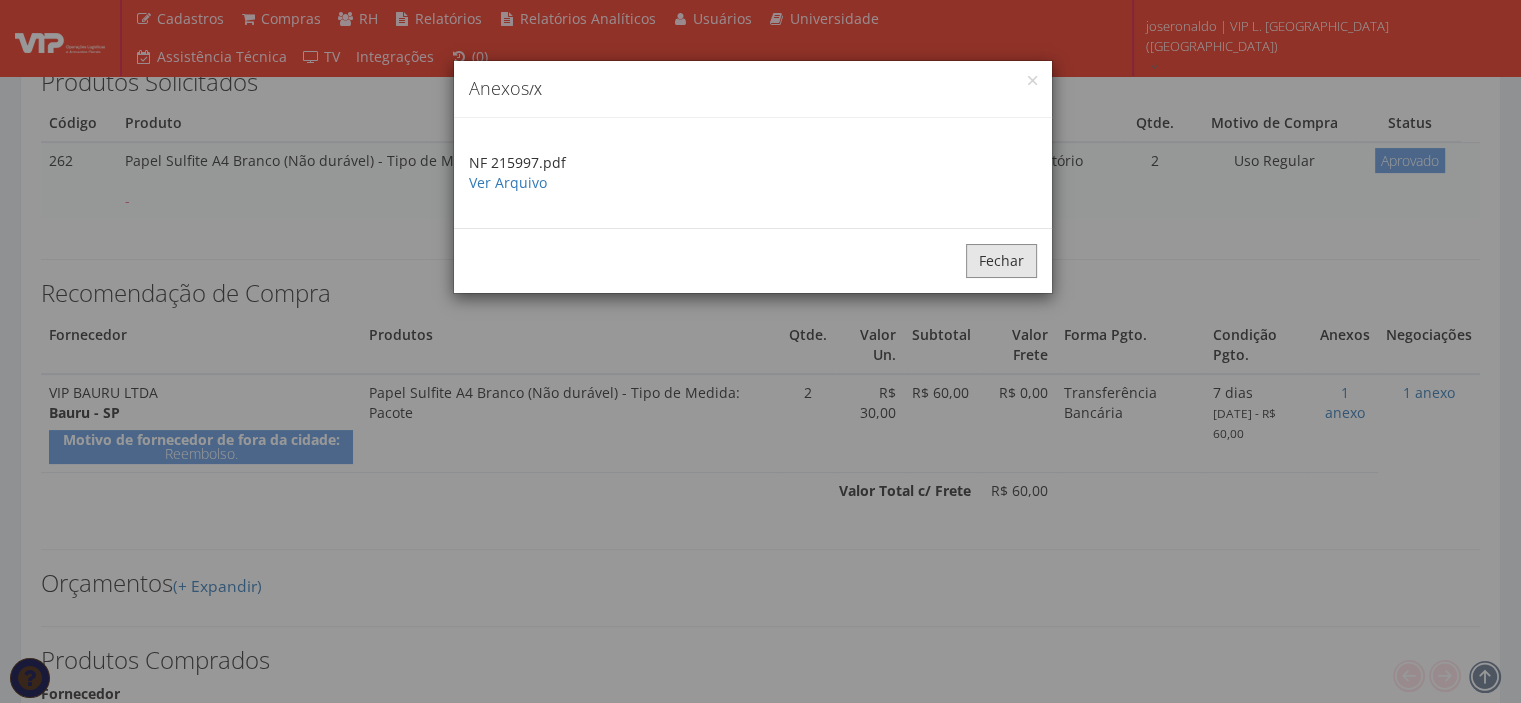 click on "Fechar" at bounding box center [1001, 261] 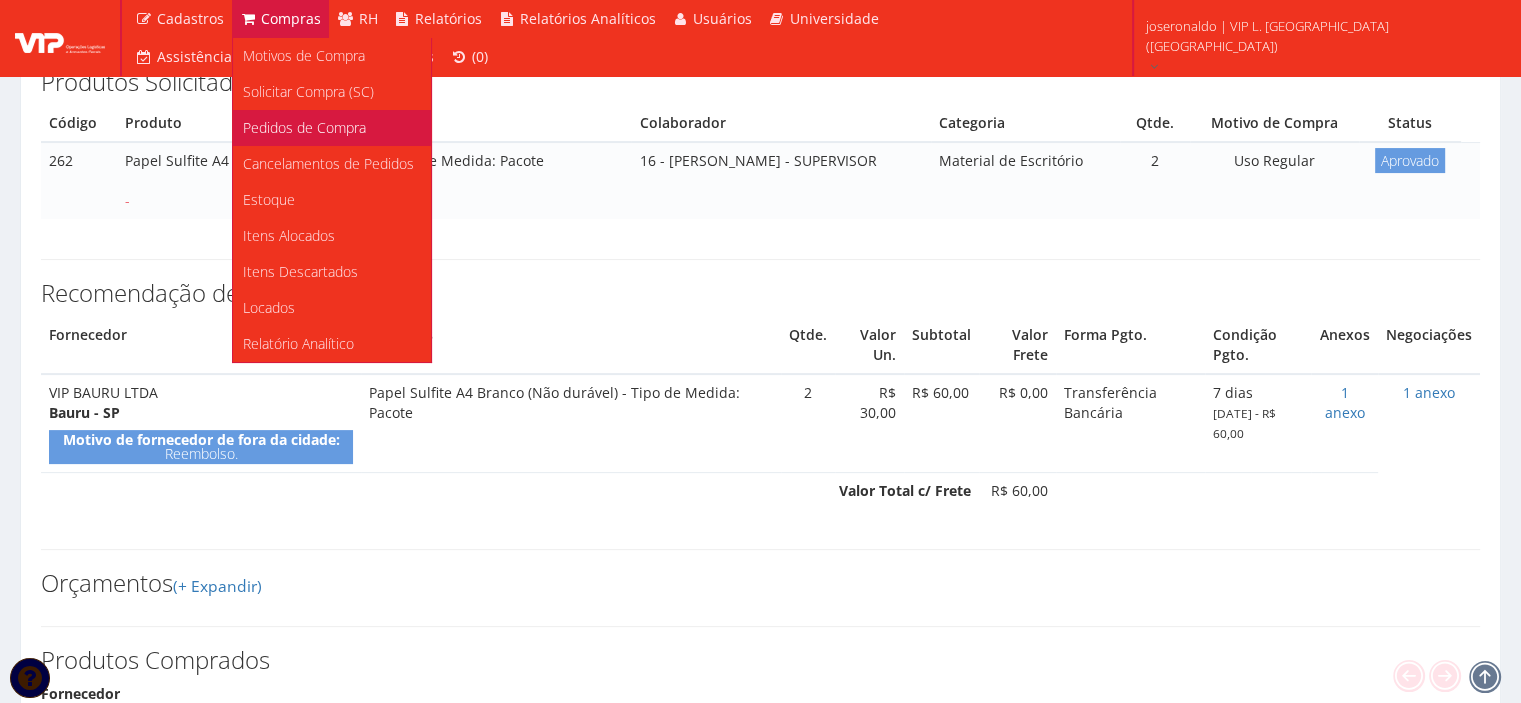 click on "Pedidos de Compra" at bounding box center [332, 128] 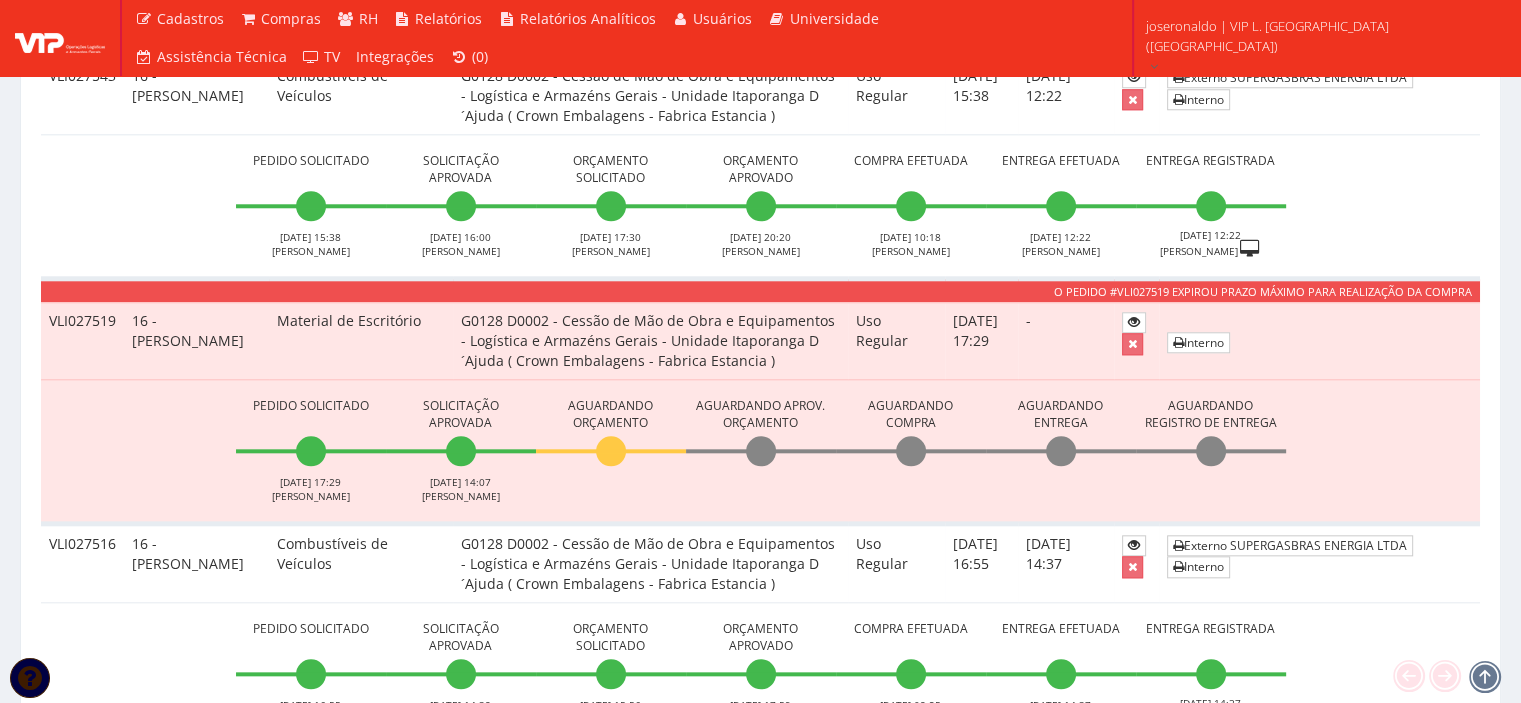 scroll, scrollTop: 2000, scrollLeft: 0, axis: vertical 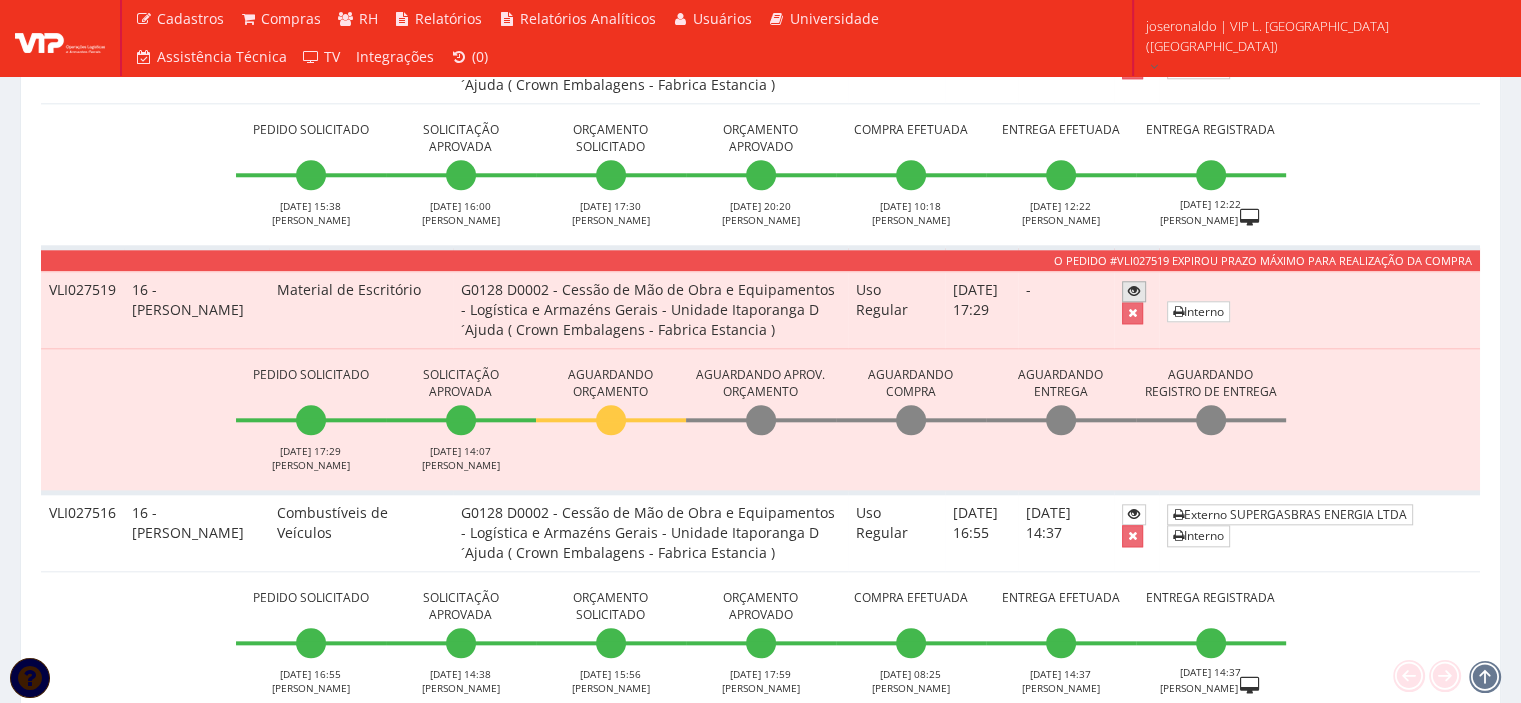 click at bounding box center (1134, 291) 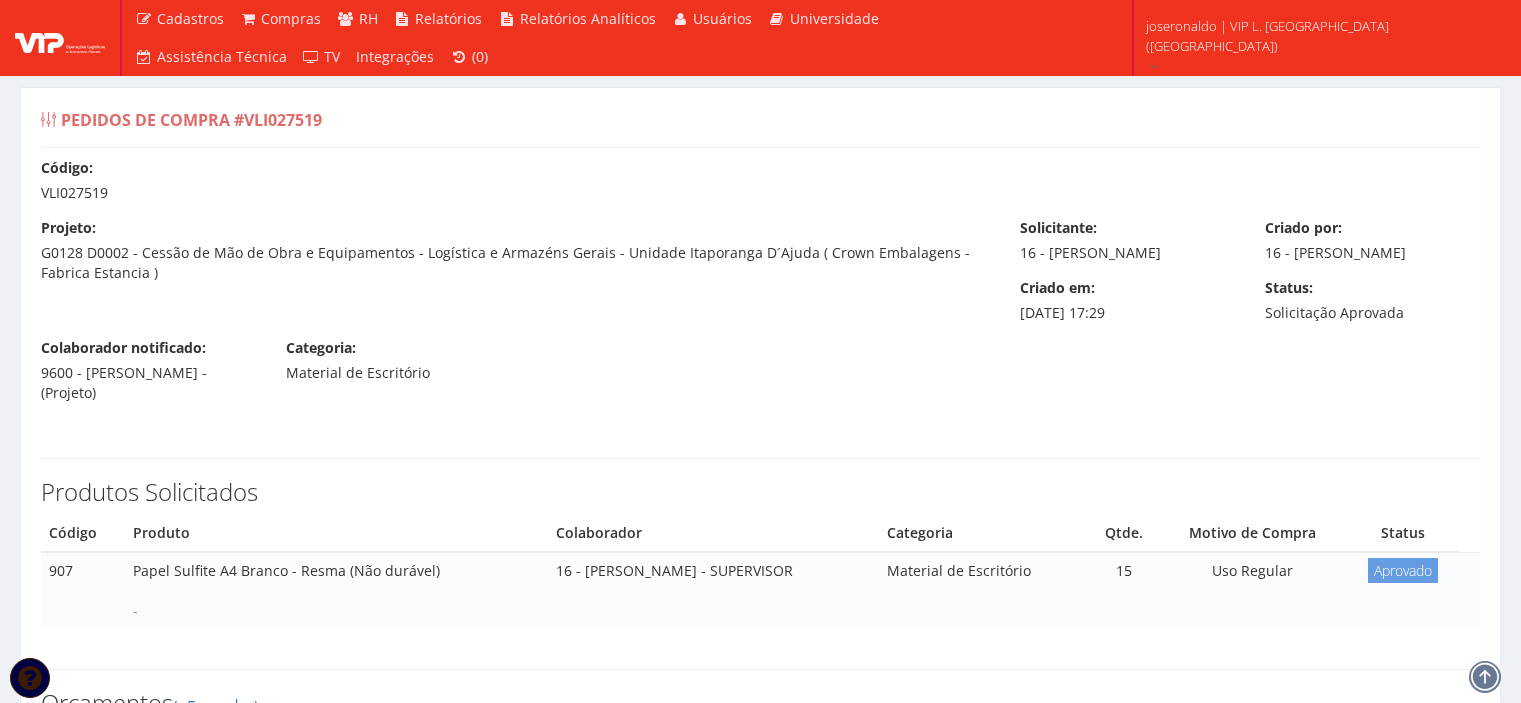 scroll, scrollTop: 0, scrollLeft: 0, axis: both 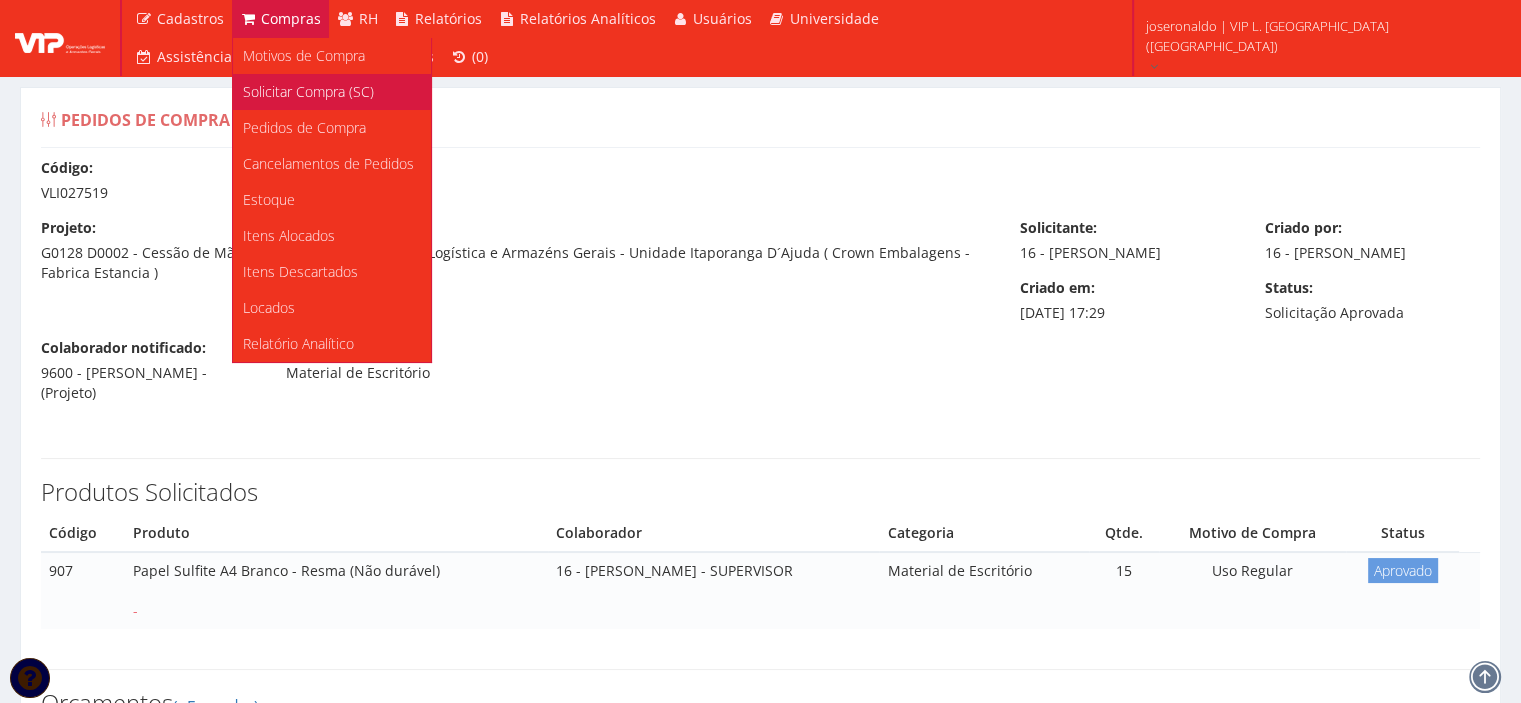 click on "Solicitar Compra (SC)" at bounding box center [308, 91] 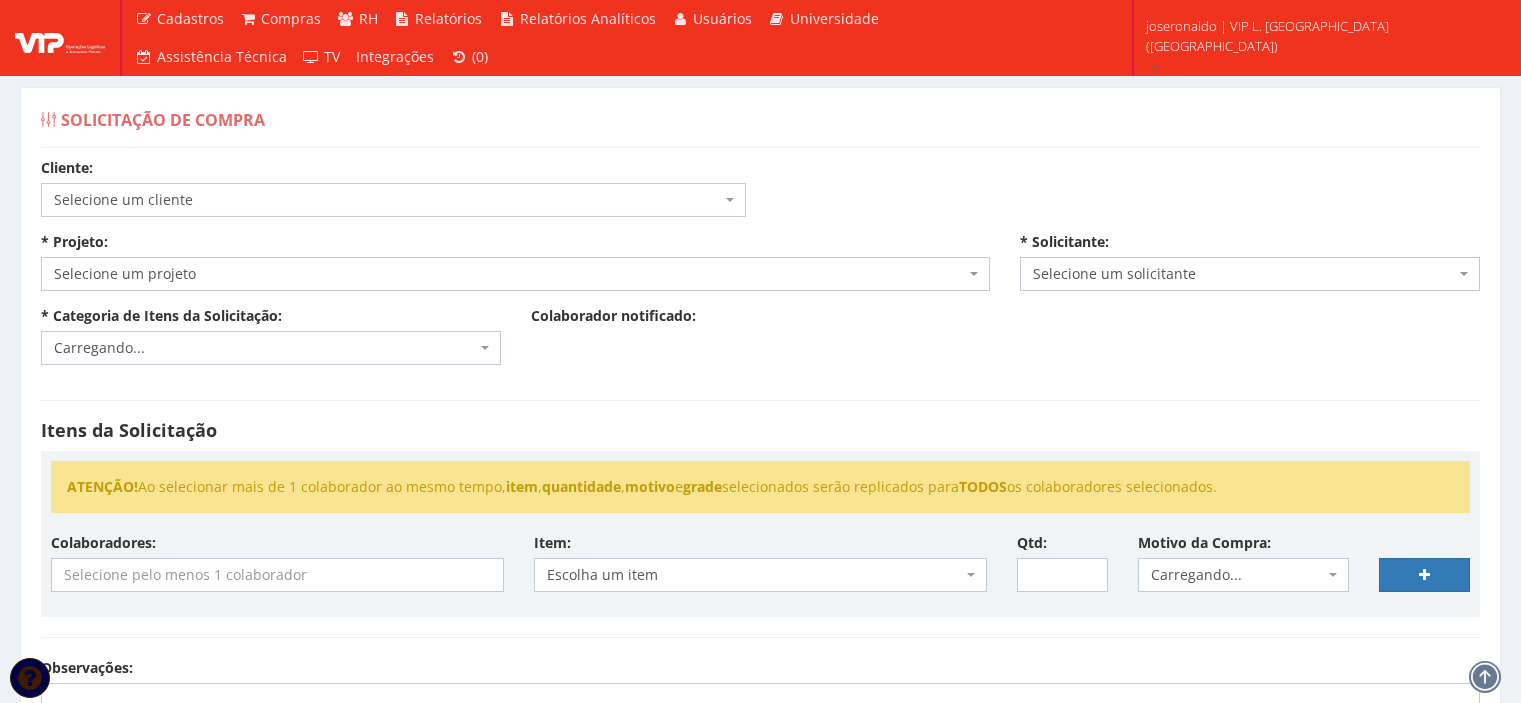 scroll, scrollTop: 0, scrollLeft: 0, axis: both 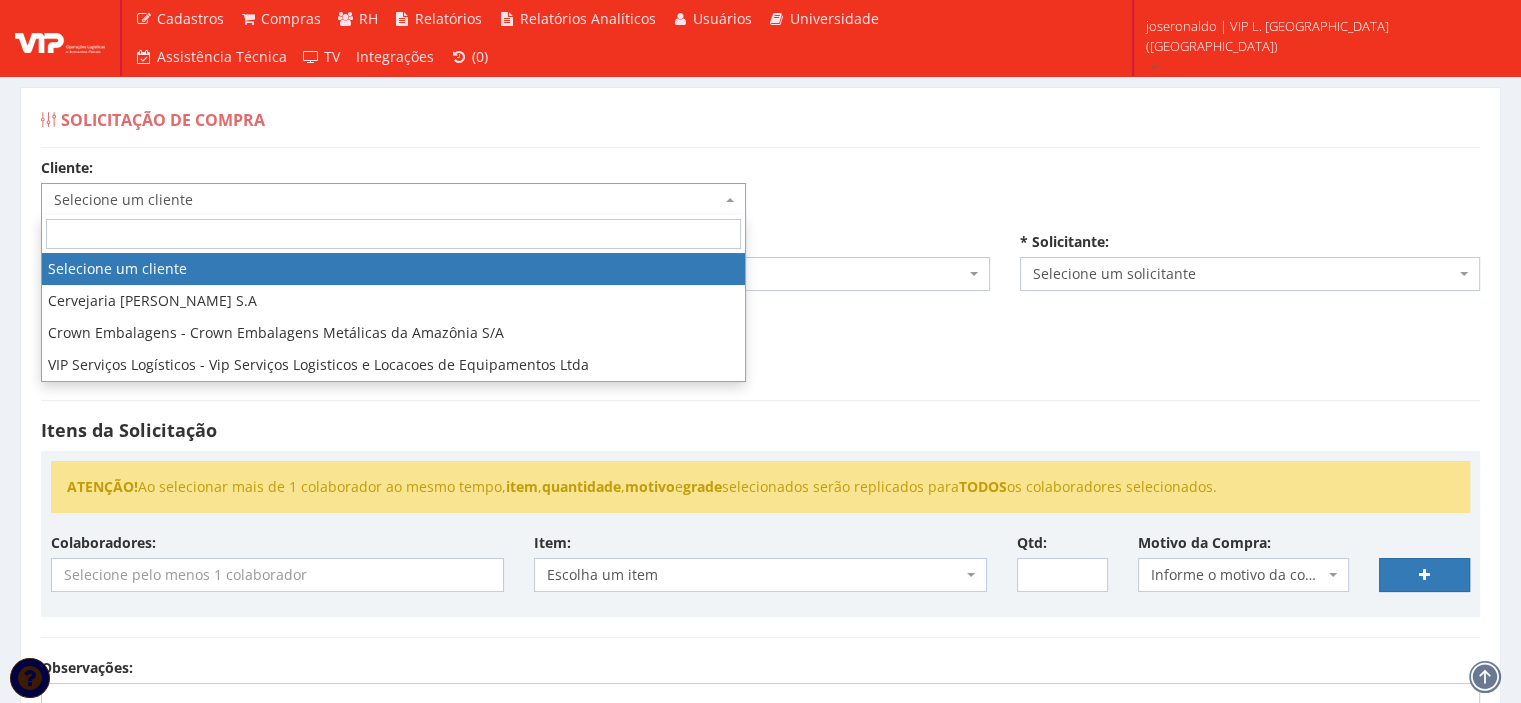 click on "Selecione um cliente" at bounding box center (387, 200) 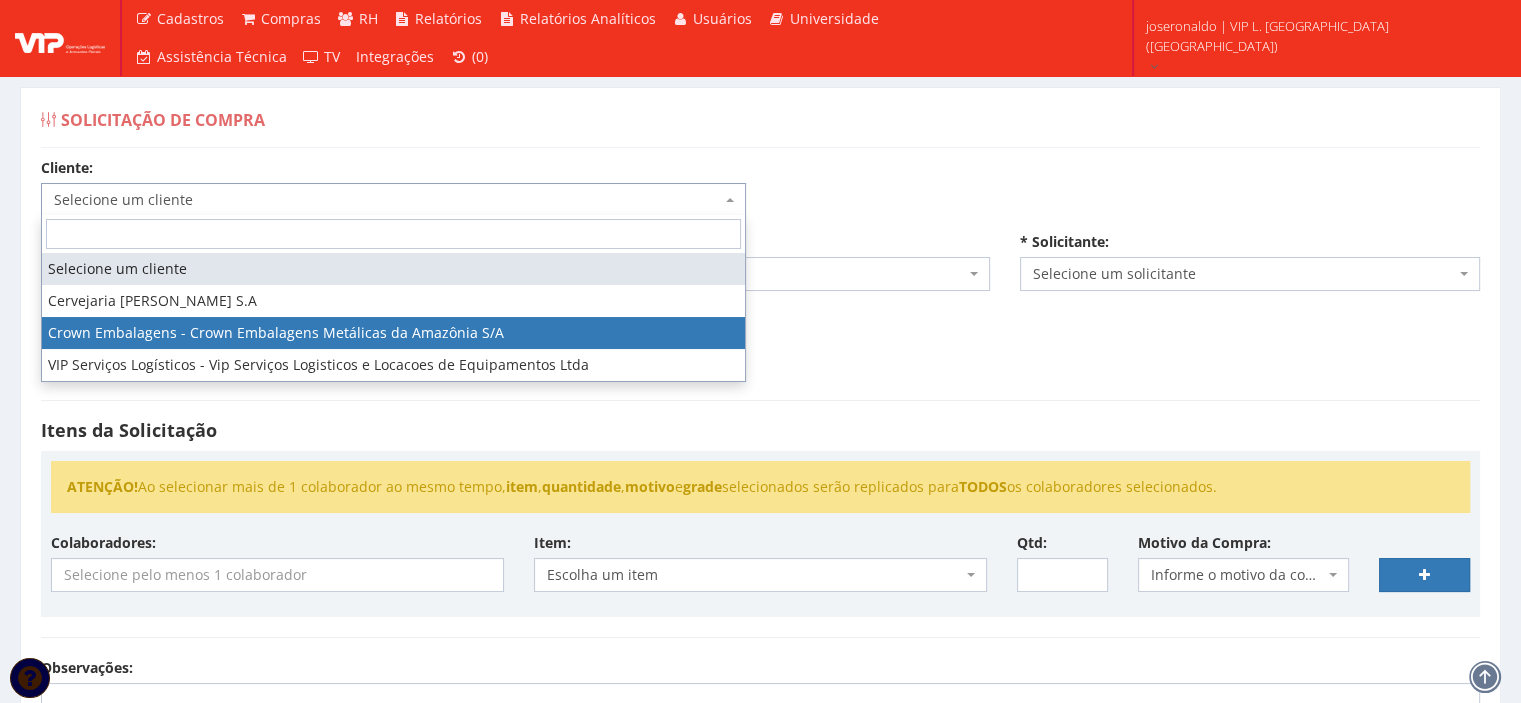 select on "23" 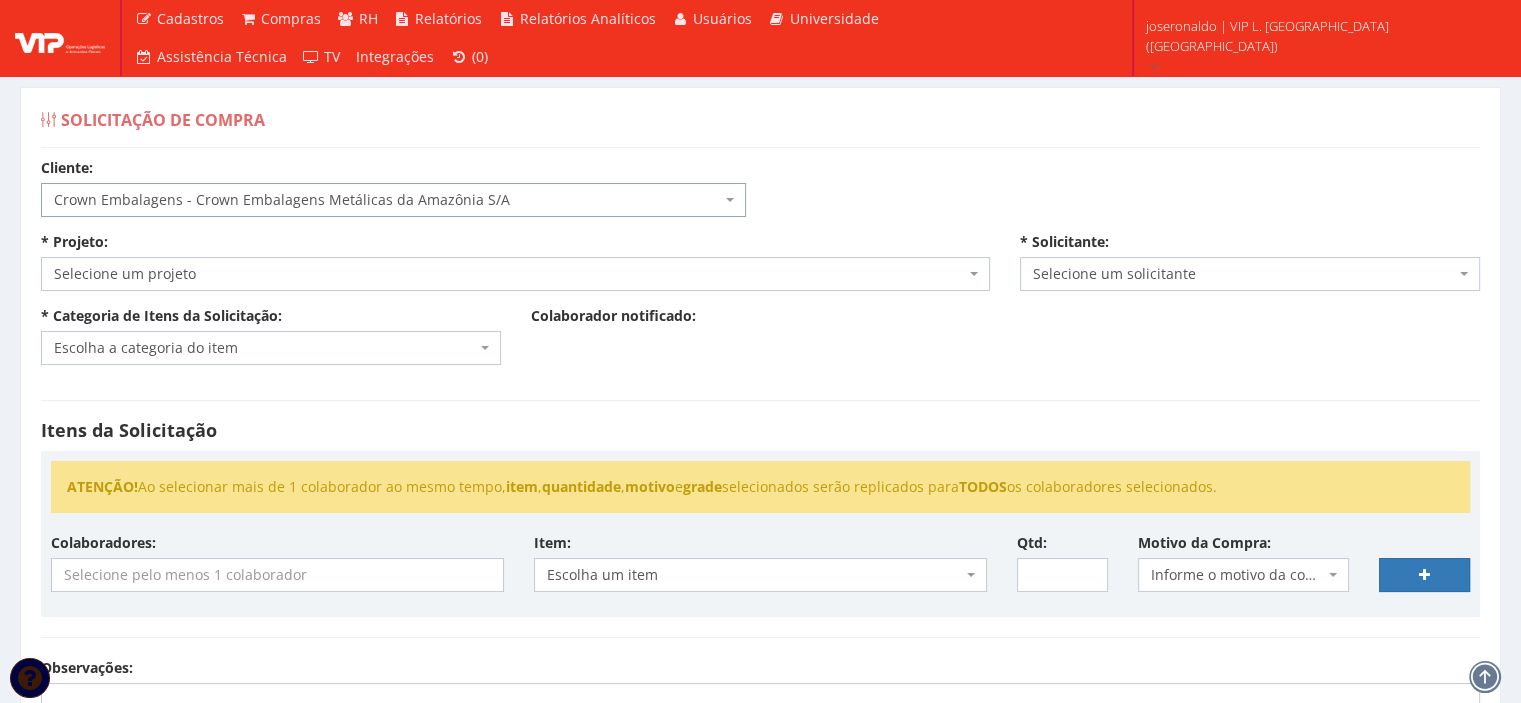 click on "Selecione um projeto" at bounding box center [509, 274] 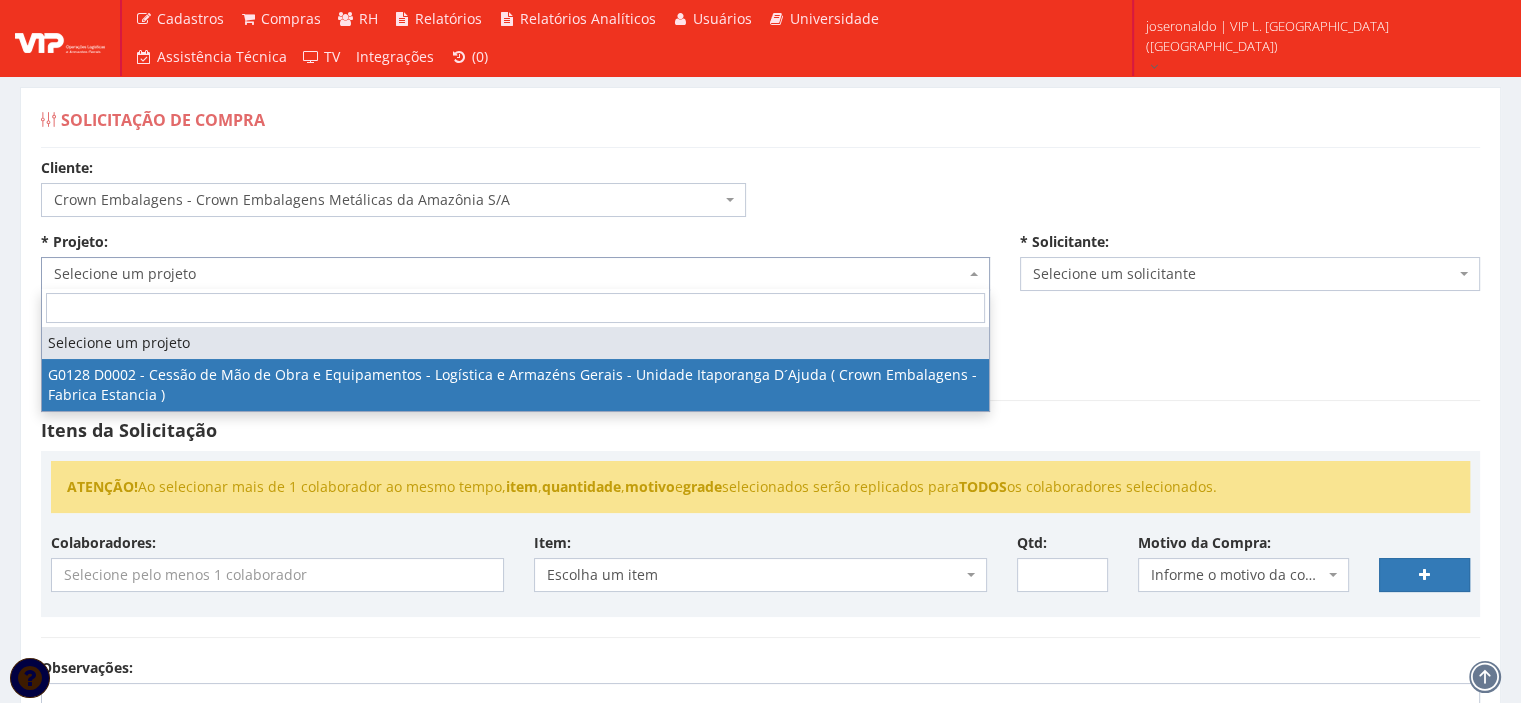 select on "128" 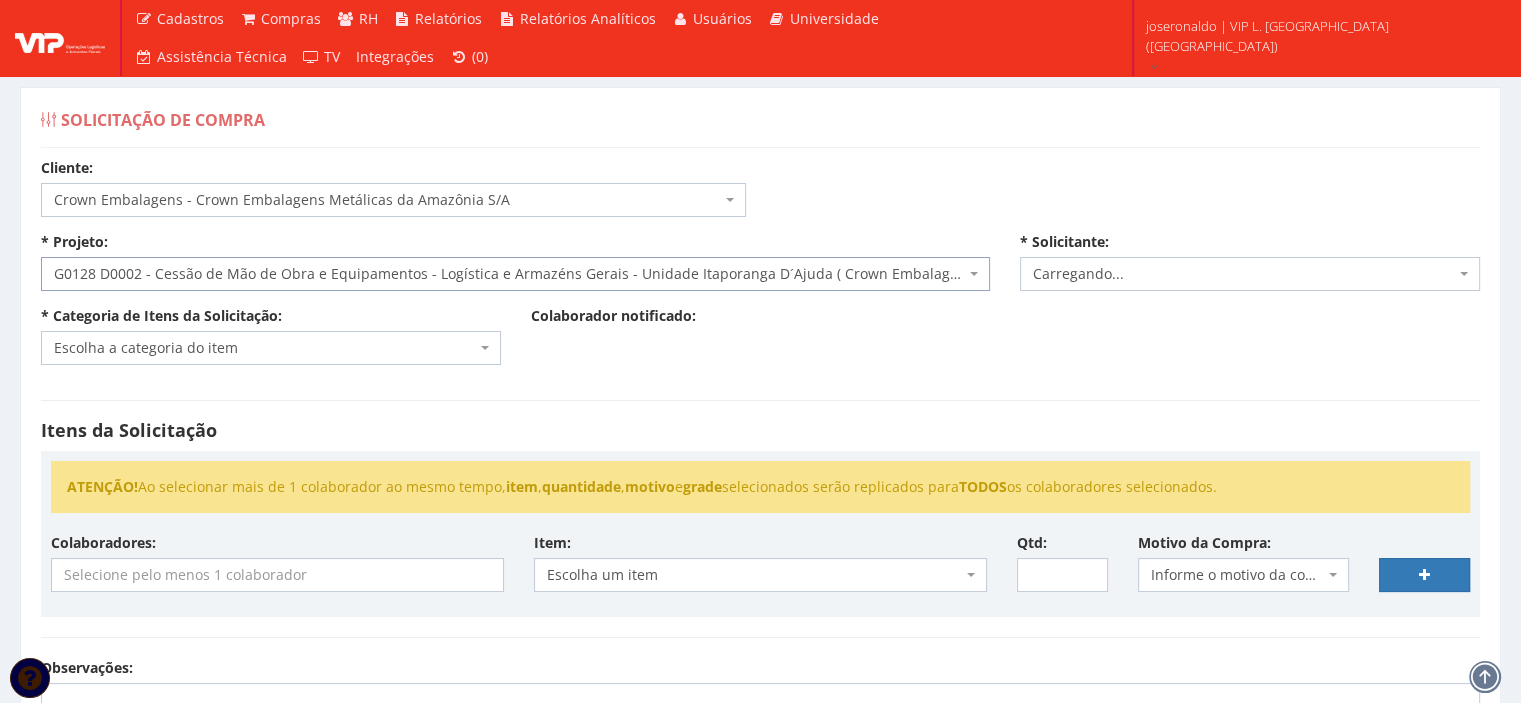 select on "1278" 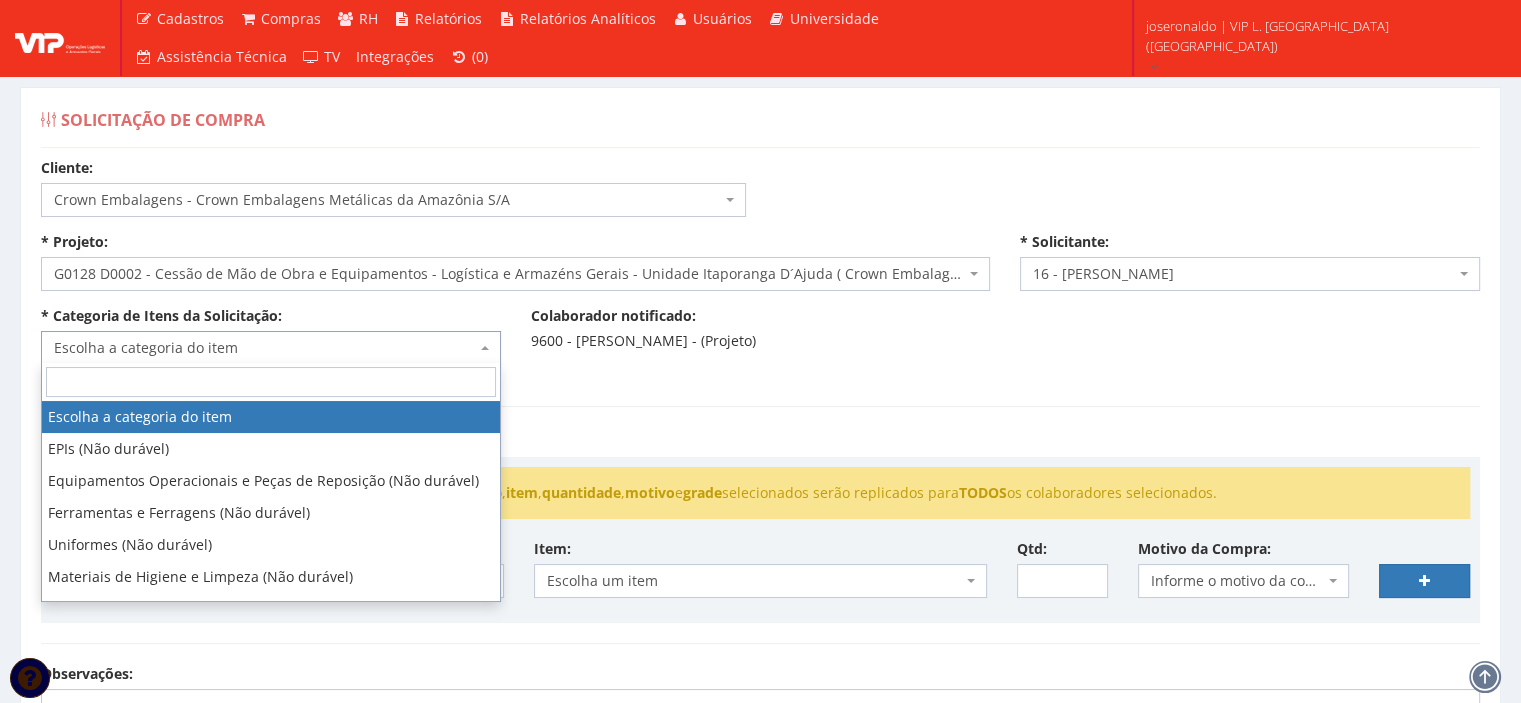 click on "Escolha a categoria do item" at bounding box center [265, 348] 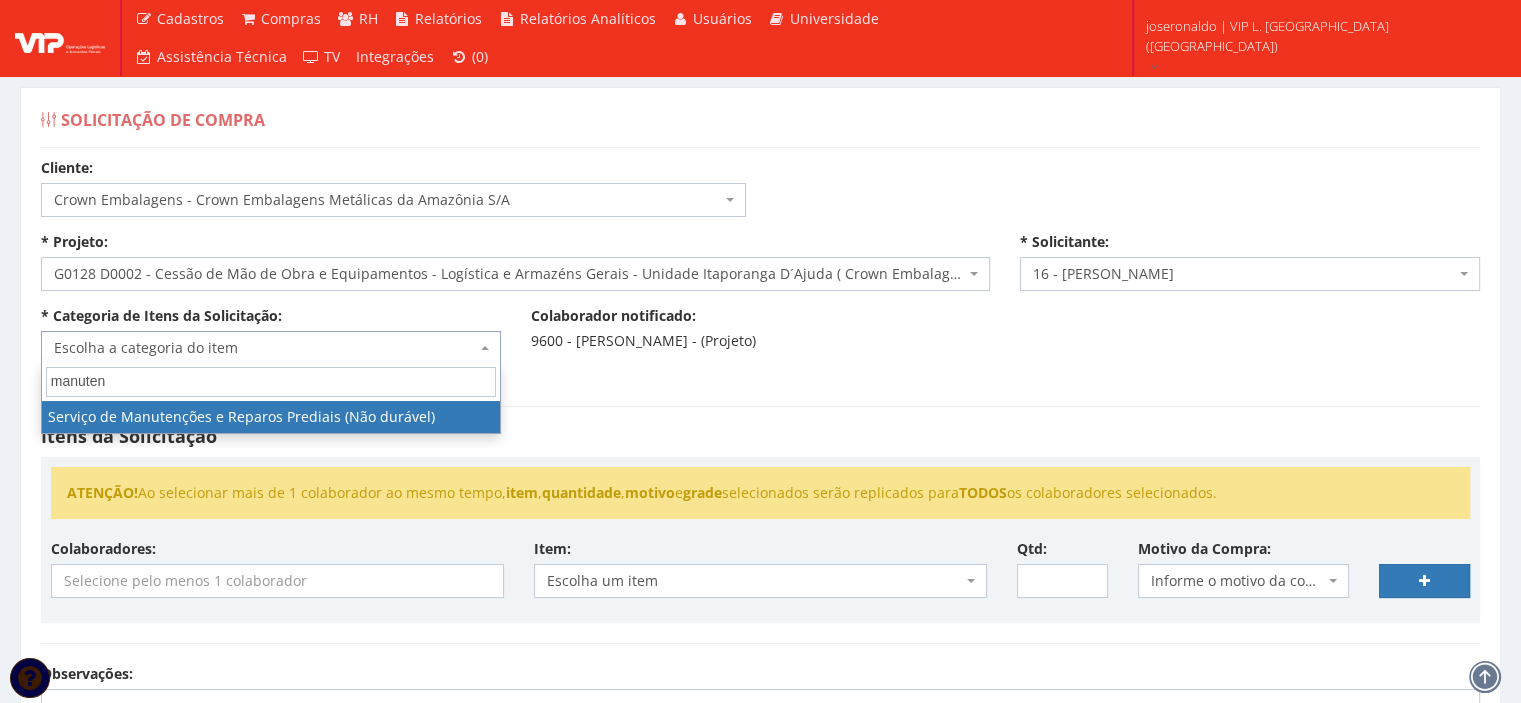 type on "manuten" 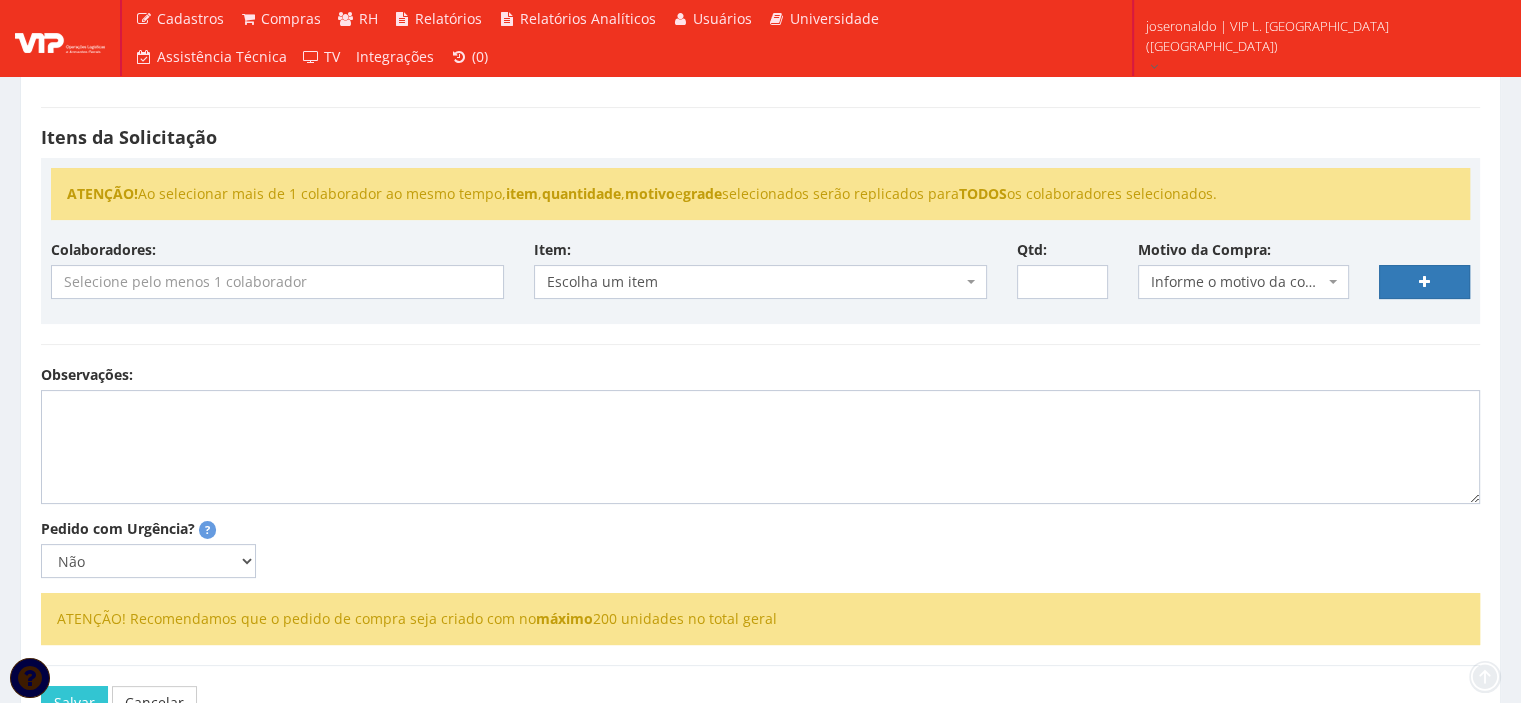 scroll, scrollTop: 300, scrollLeft: 0, axis: vertical 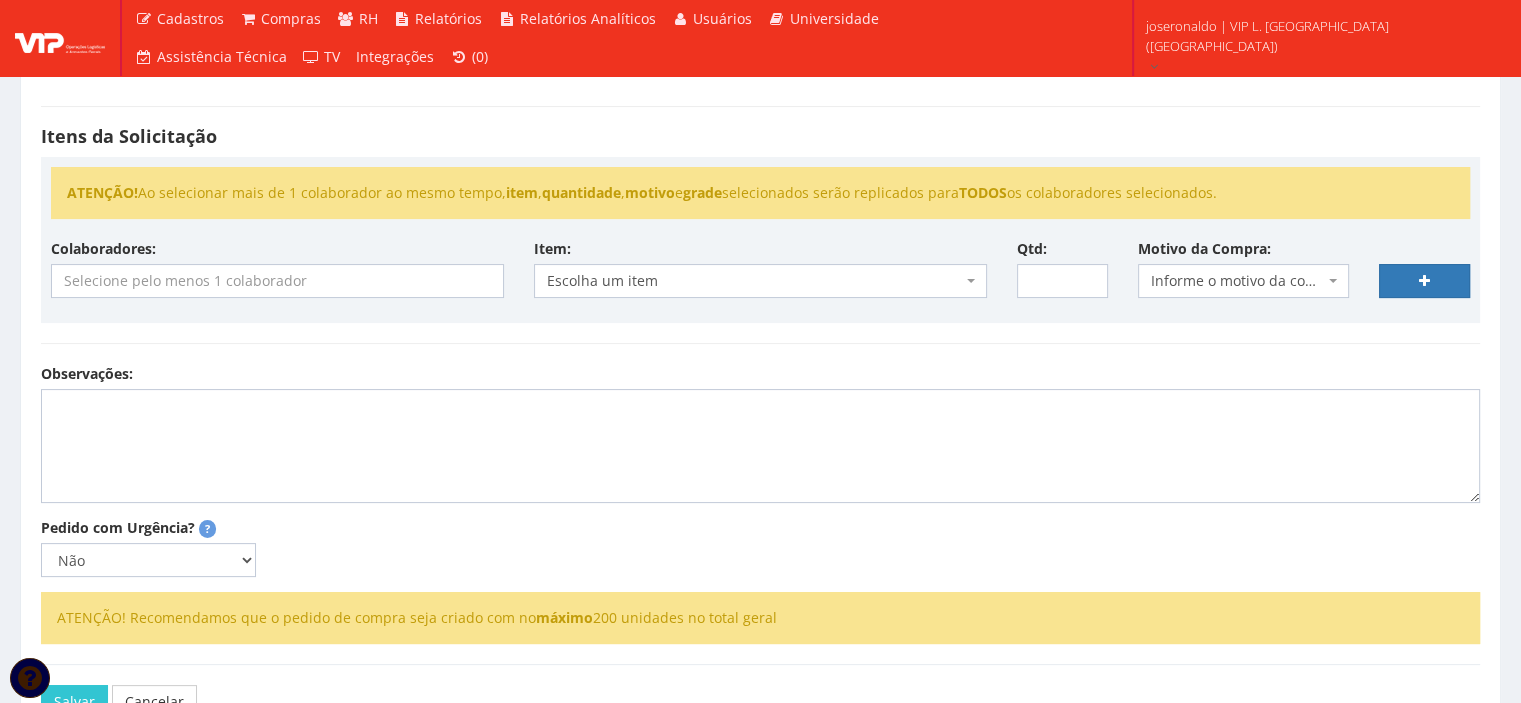 click at bounding box center [277, 281] 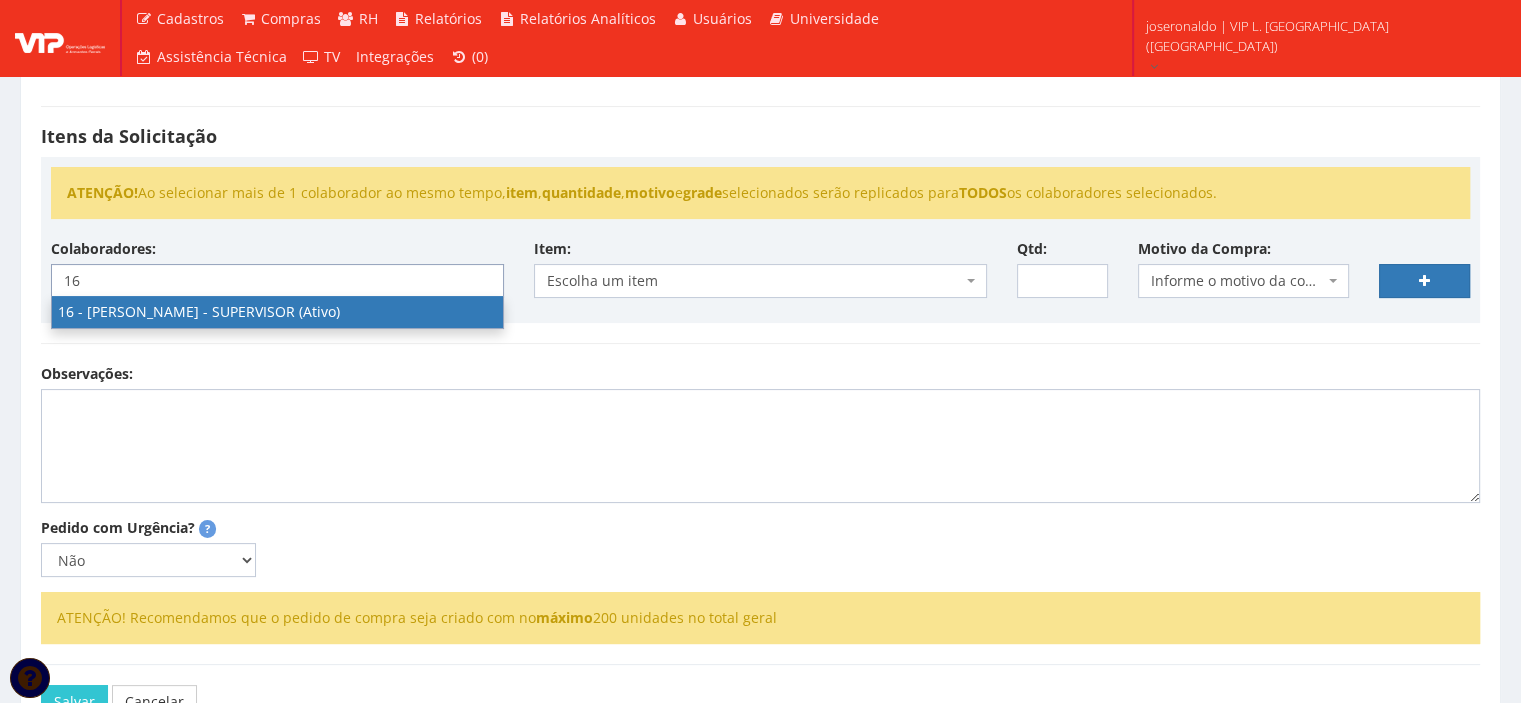 type on "16" 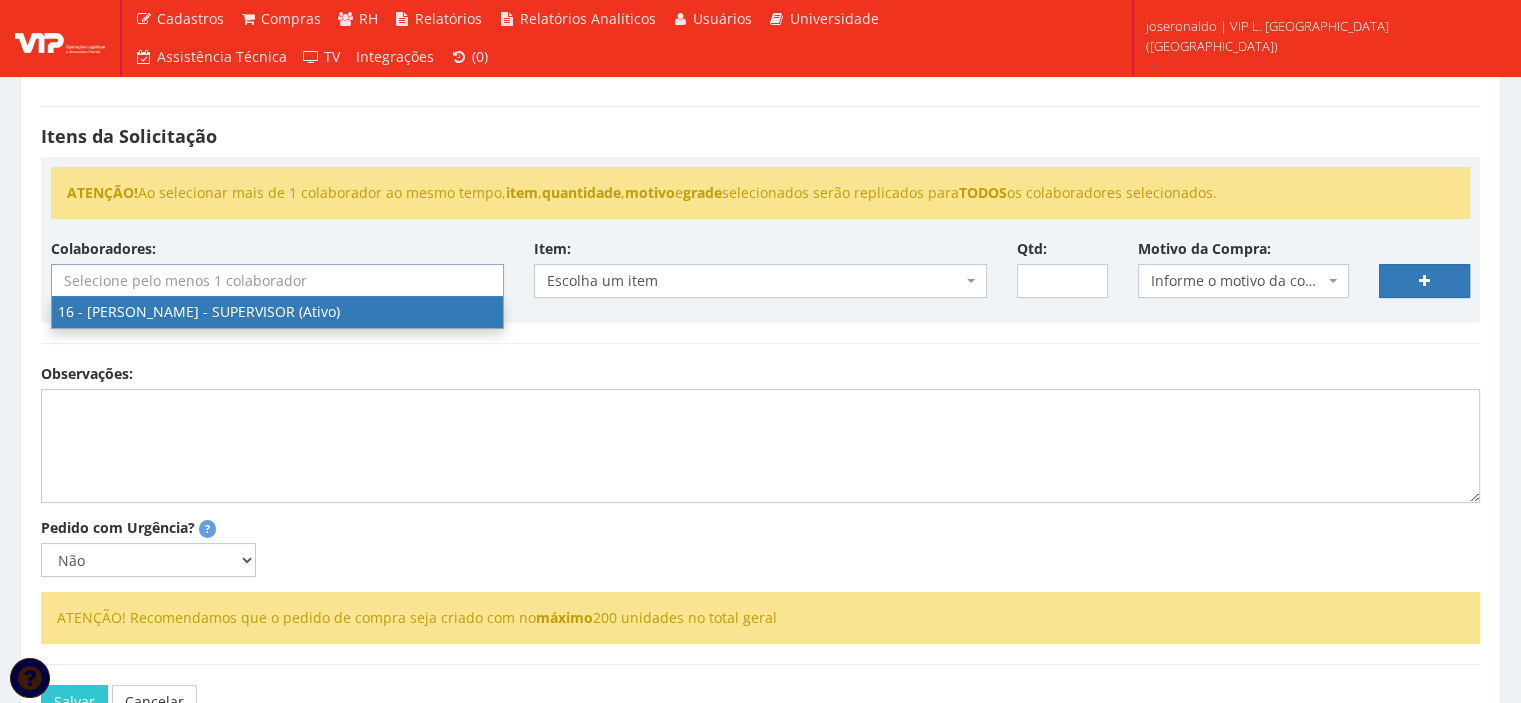 scroll, scrollTop: 303, scrollLeft: 0, axis: vertical 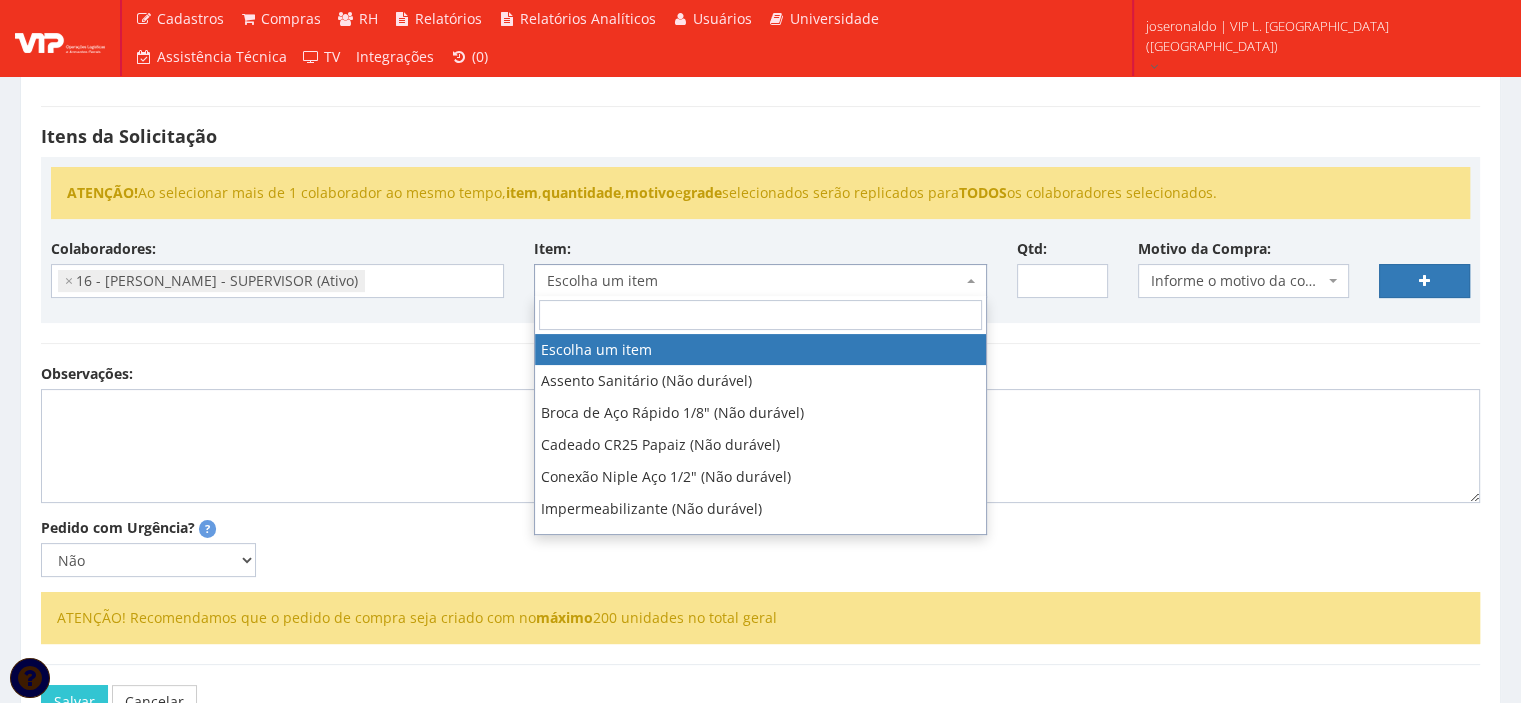 click on "Escolha um item" at bounding box center (760, 281) 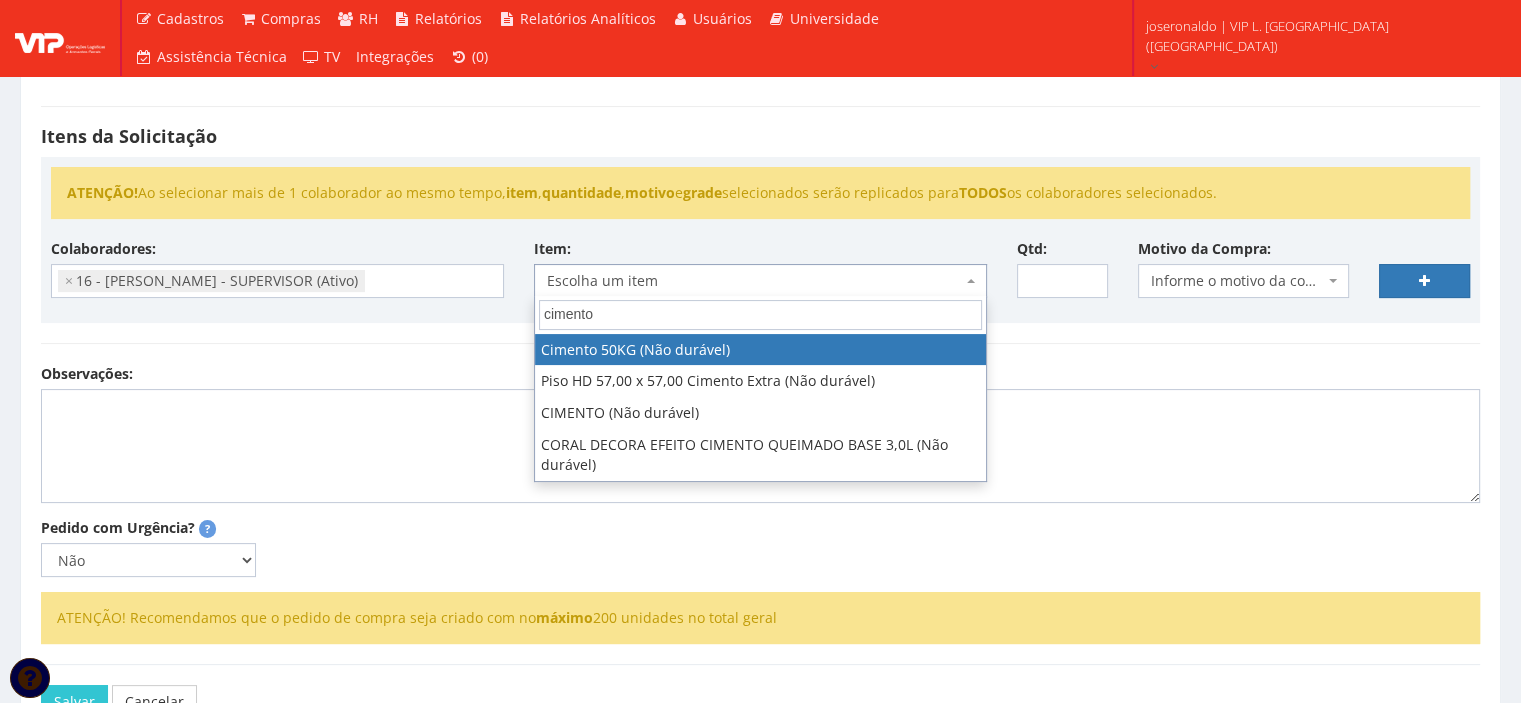 type on "cimento" 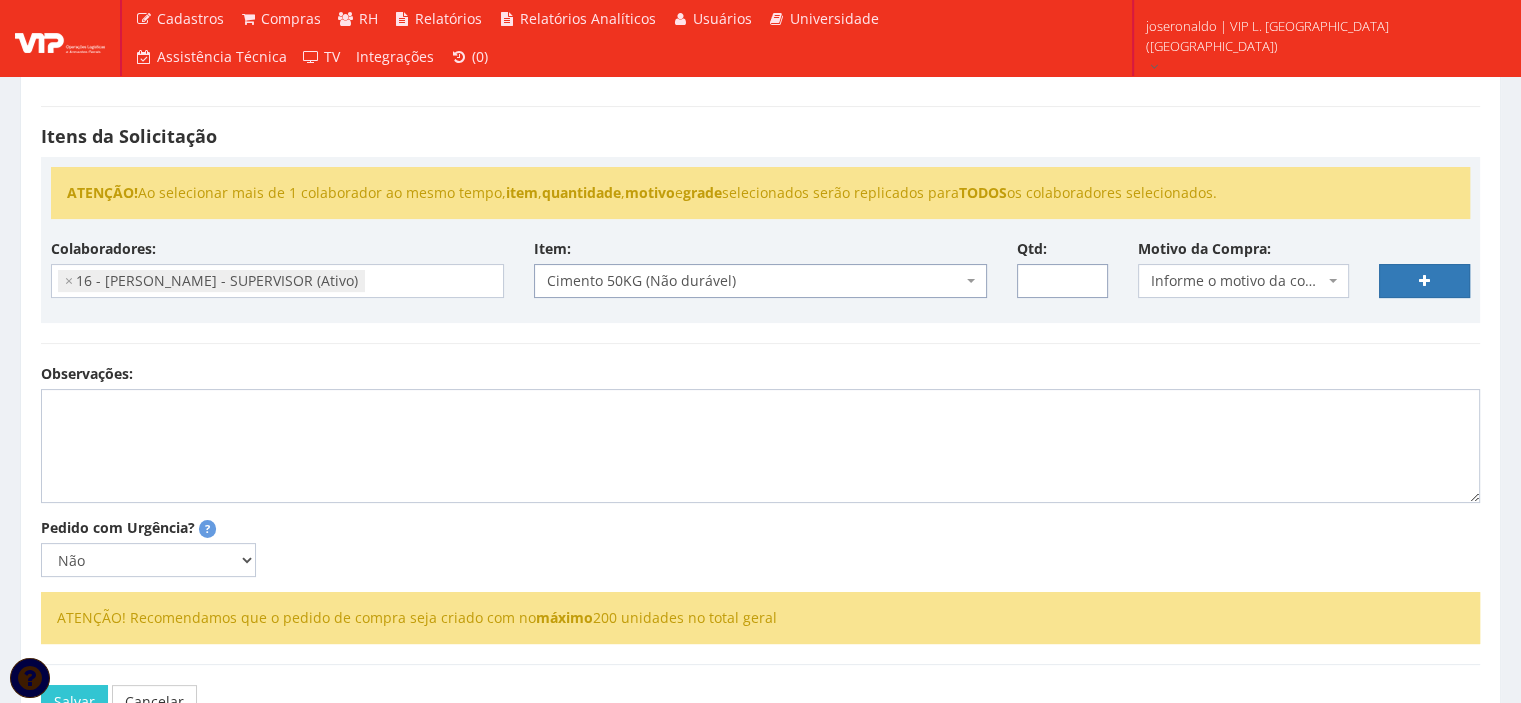 click on "Qtd:" at bounding box center (1062, 281) 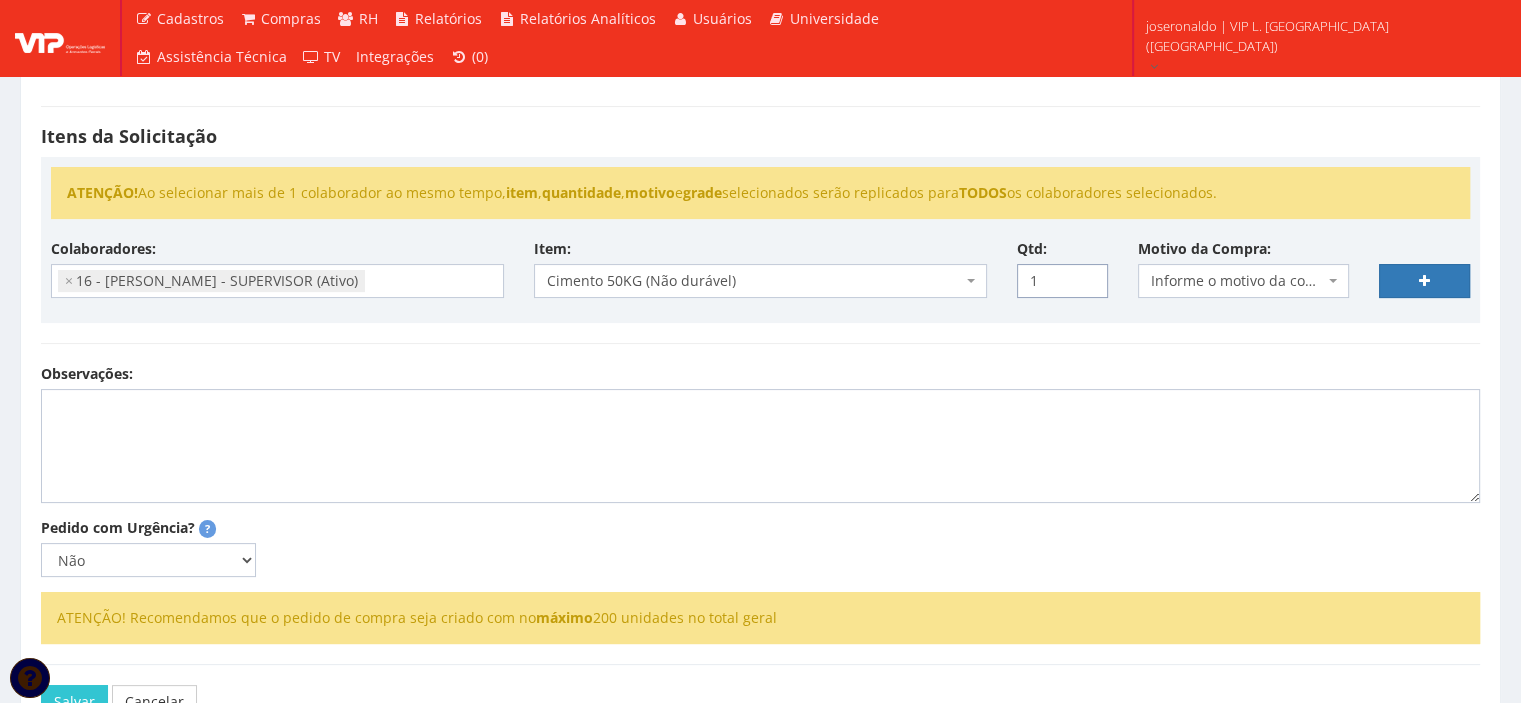 type on "1" 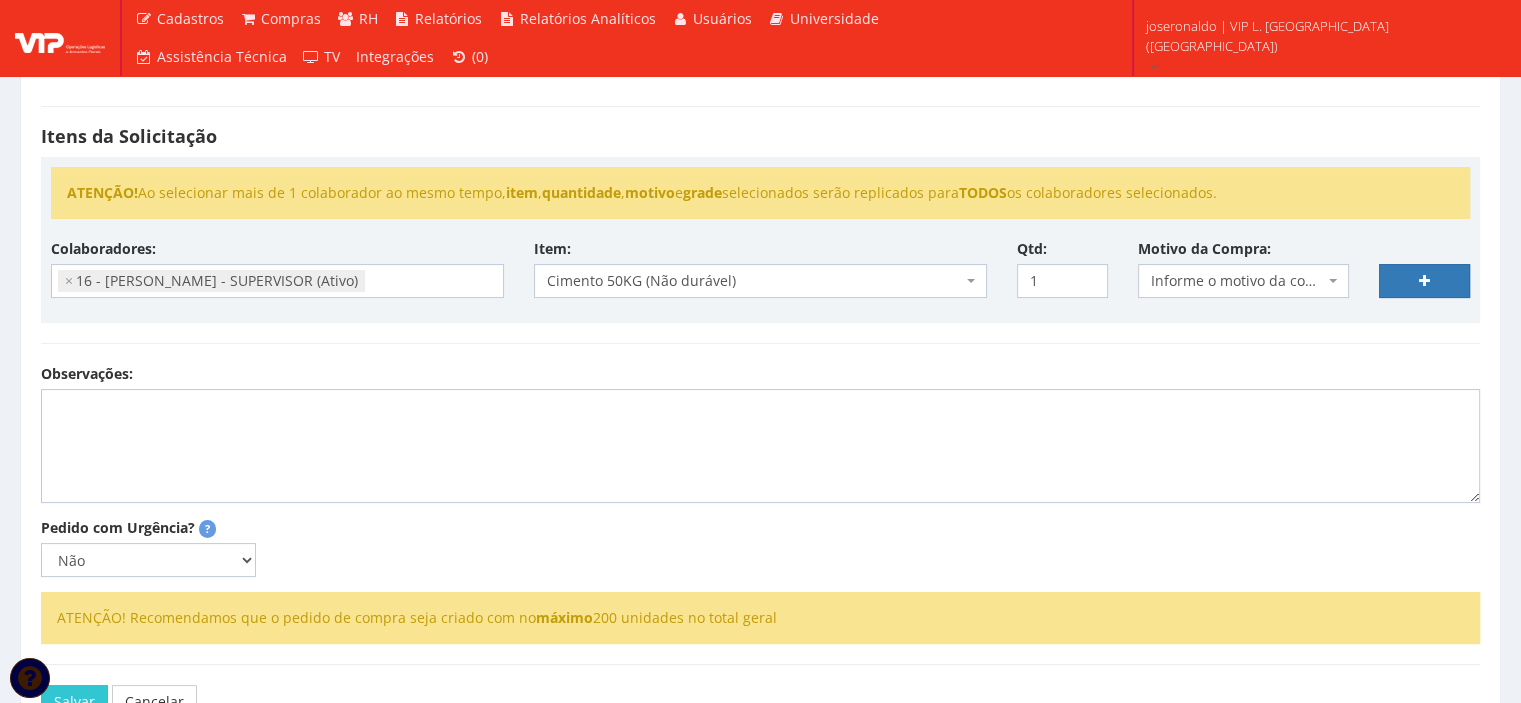 click on "Colaboradores:
- [PERSON_NAME] (Ativo) 9604 - [PERSON_NAME] APARECIDO [PERSON_NAME] - ANALISTA OPERACIONAL SENIOR (Ativo) 9614 - [PERSON_NAME] [PERSON_NAME] - COORDENADOR OPERACIONAL PLENO (Ativo) 9999/0 - [PERSON_NAME] - SOCIO (Ativo)  - [PERSON_NAME] (Ativo) 9749 - [PERSON_NAME] - RECEPCIONISTA (Ativo) 9598 - [PERSON_NAME] - ANALISTA DE DEPARTAMENTO PESSOAL (Ativo) 0002/0 - [PERSON_NAME] - OPERADOR DE [PERSON_NAME] (Ativo) 6432/0 - [PERSON_NAME] - LIDER OPERACIONAL (Ativo) 0015/0 - [PERSON_NAME] - AGENTE DE APOIO A SERVIÇOS (Ativo) 9600 - [PERSON_NAME] - ANALISTA DE COMPRAS PLENO (Ativo) 0003/0 - [PERSON_NAME] - OPERADOR DE EMPILHADEIRA (Ativo) 18 - ISRAEL DOS SANTOS - OPERADOR DE [PERSON_NAME] (Ativo) 0012/0 - JILDEON SANTOS BOAVENTURA - OPERADOR DE EMPILHADEIRA (Ativo) 25 - [PERSON_NAME] - OPERADOR DE EMPILHADEIRA (Ativo) × Item: 1" at bounding box center (760, 276) 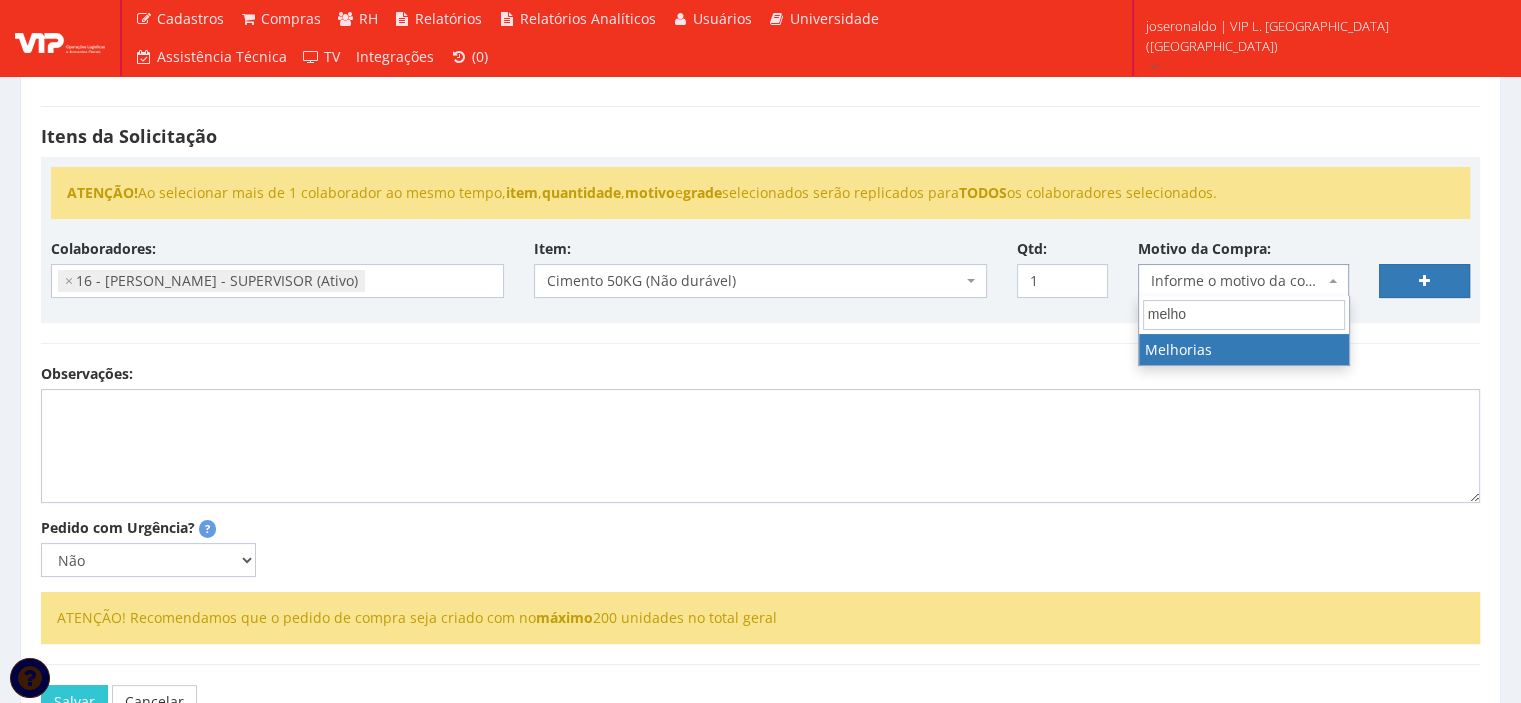 type on "melho" 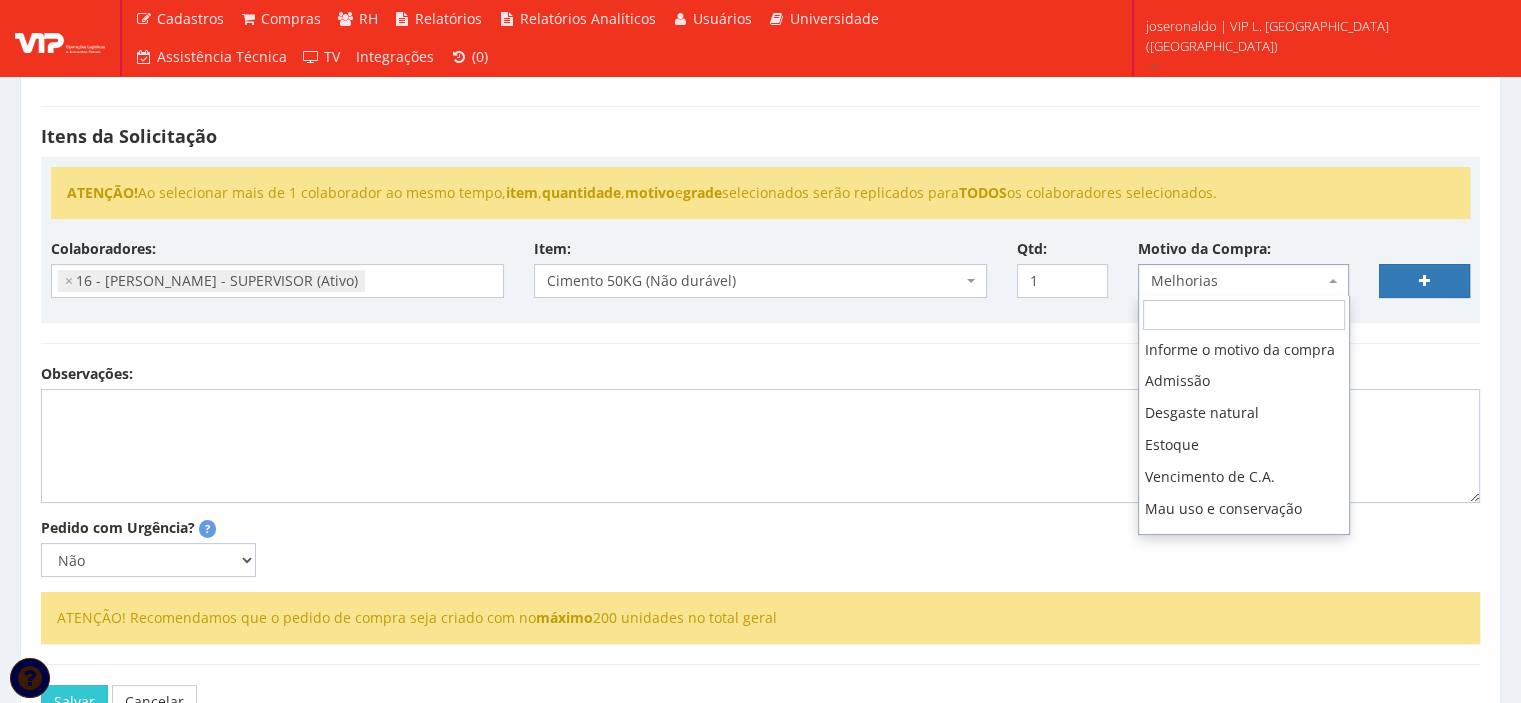 click on "Melhorias" at bounding box center (1244, 281) 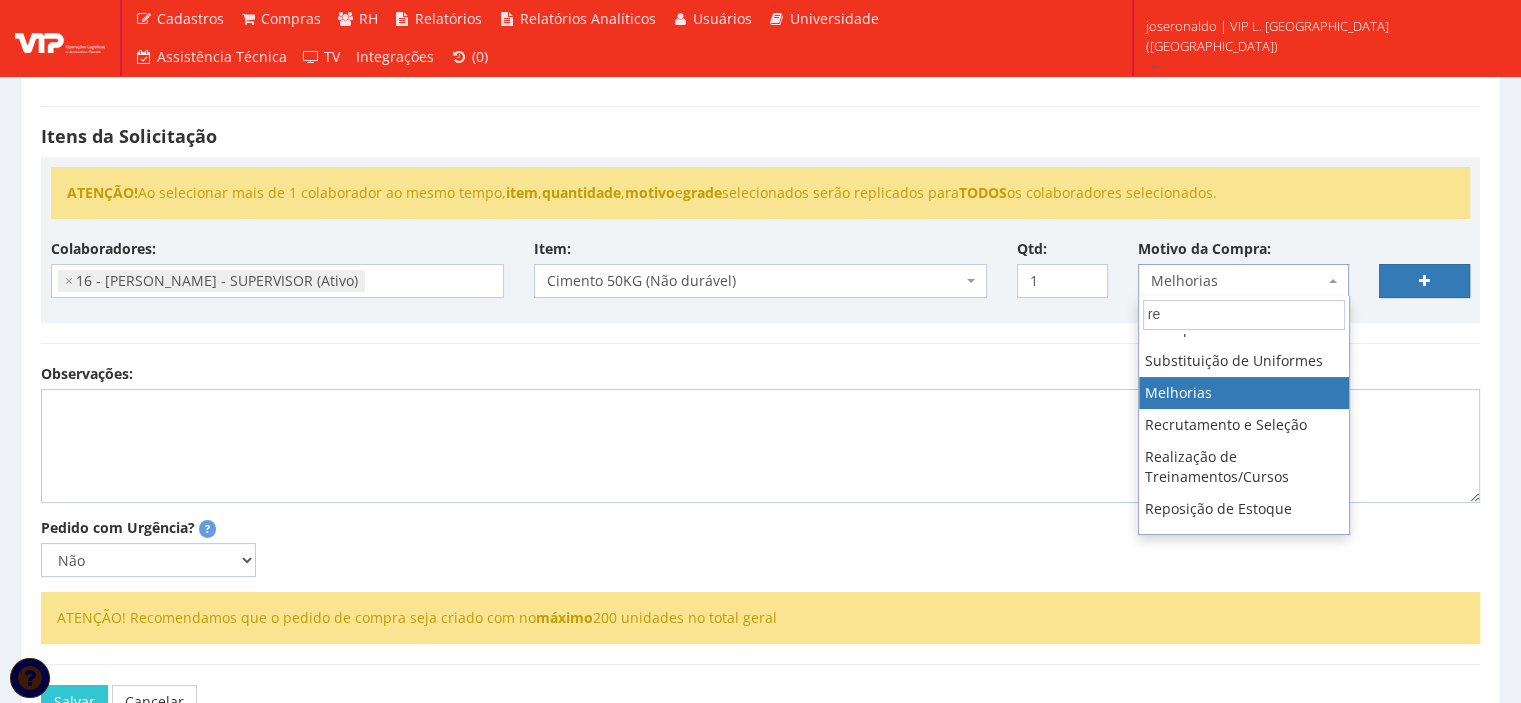 scroll, scrollTop: 0, scrollLeft: 0, axis: both 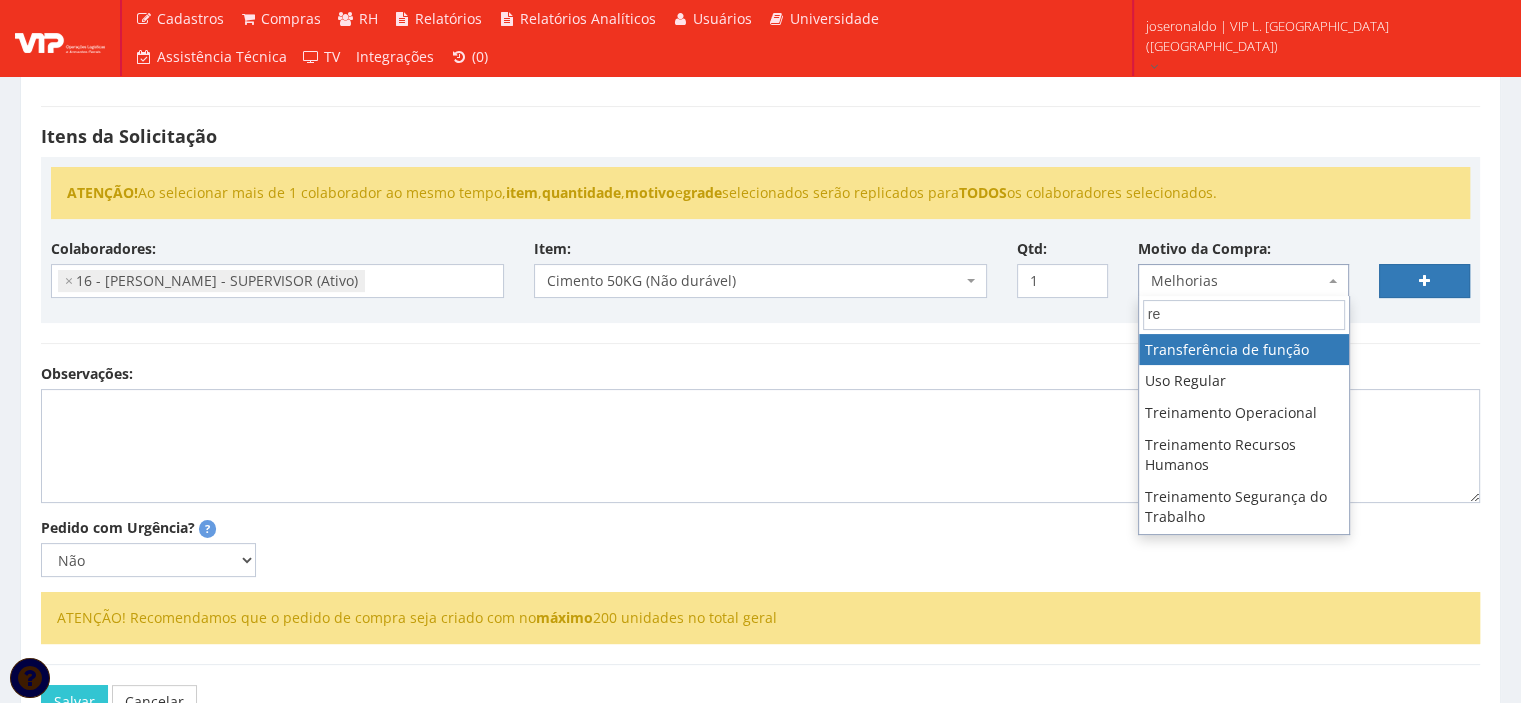 type on "r" 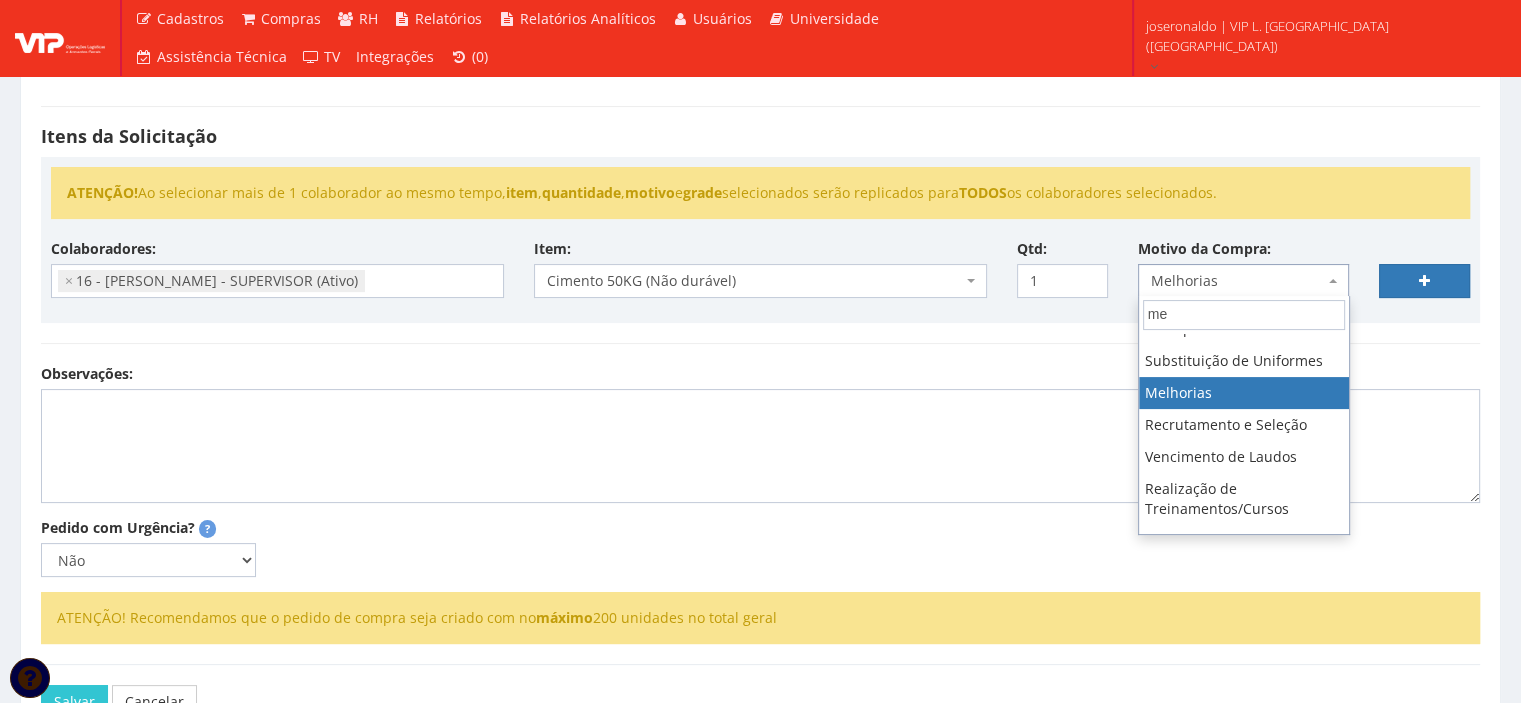 scroll, scrollTop: 0, scrollLeft: 0, axis: both 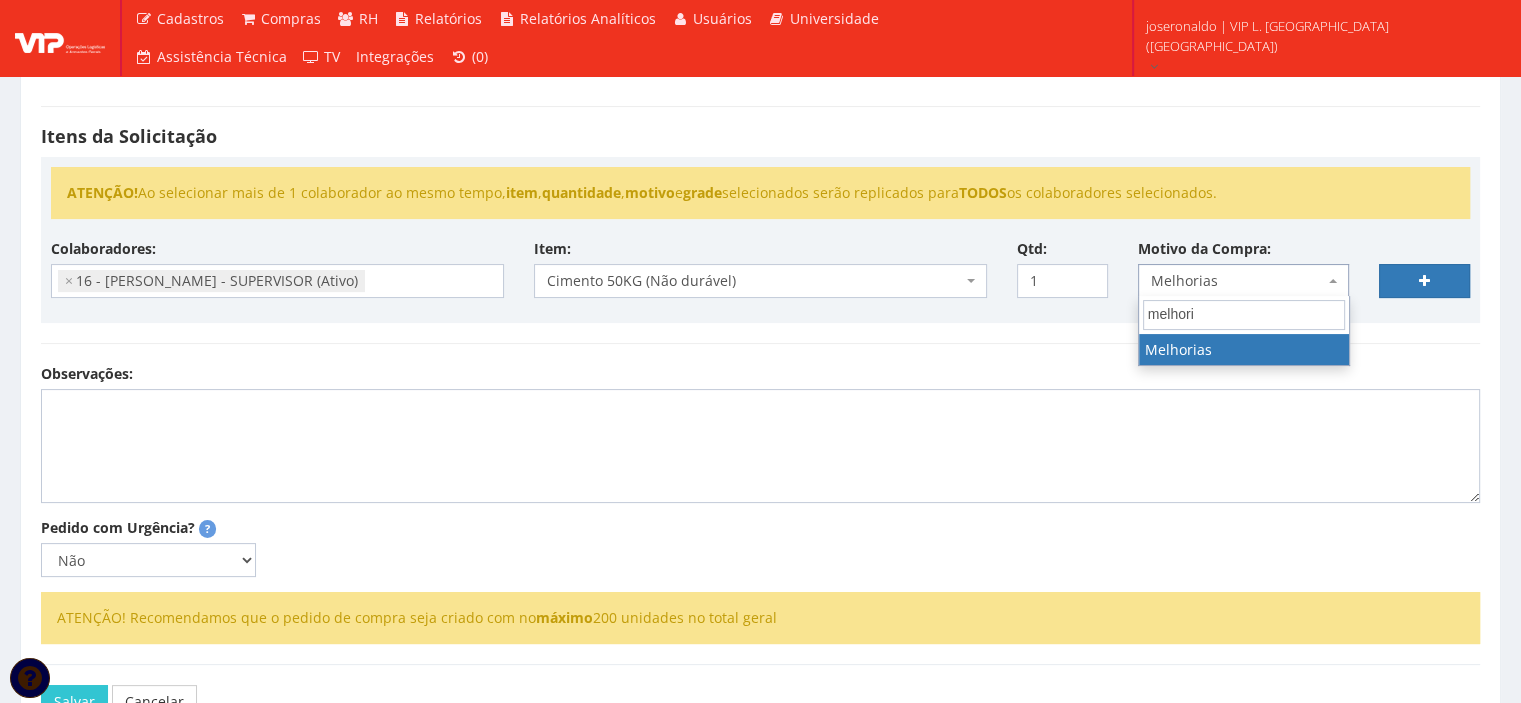 type on "melhori" 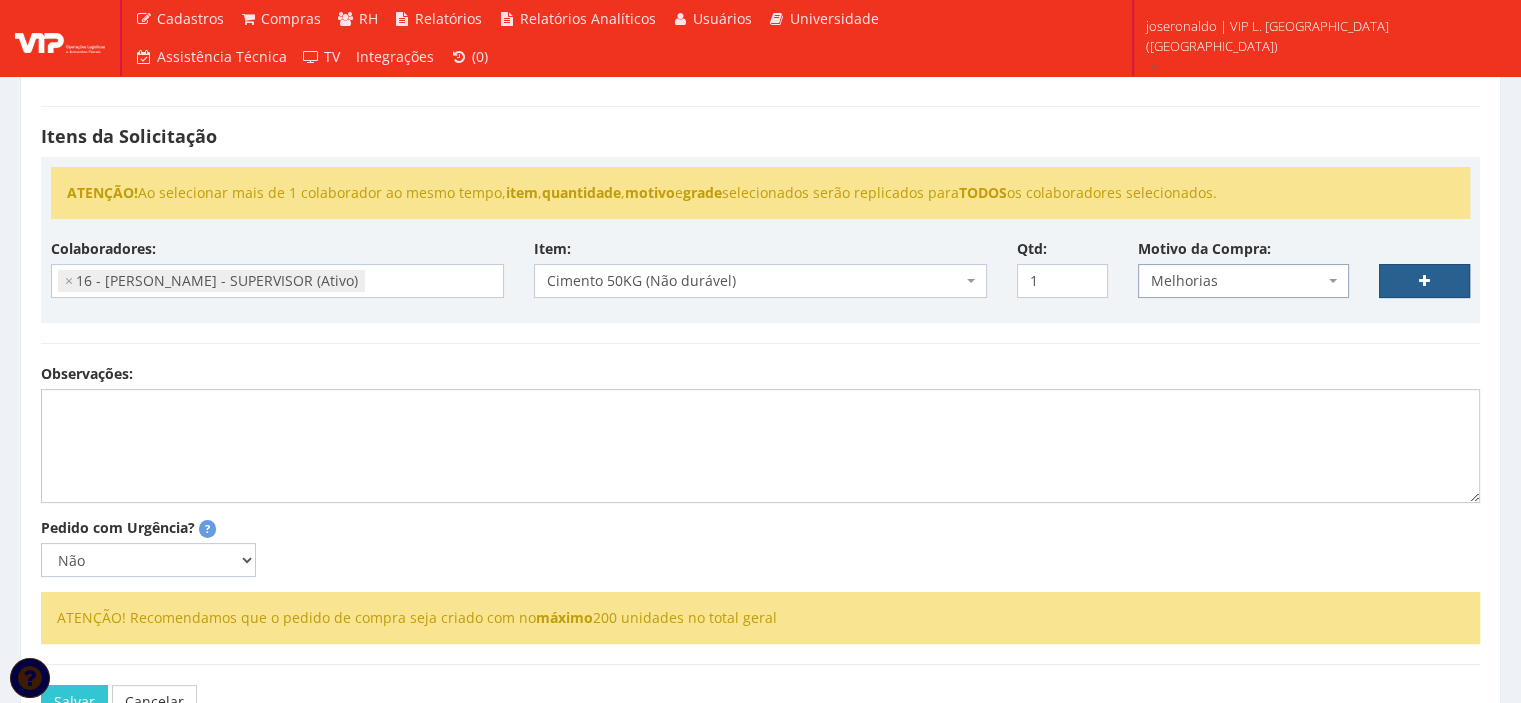 click at bounding box center [1424, 281] 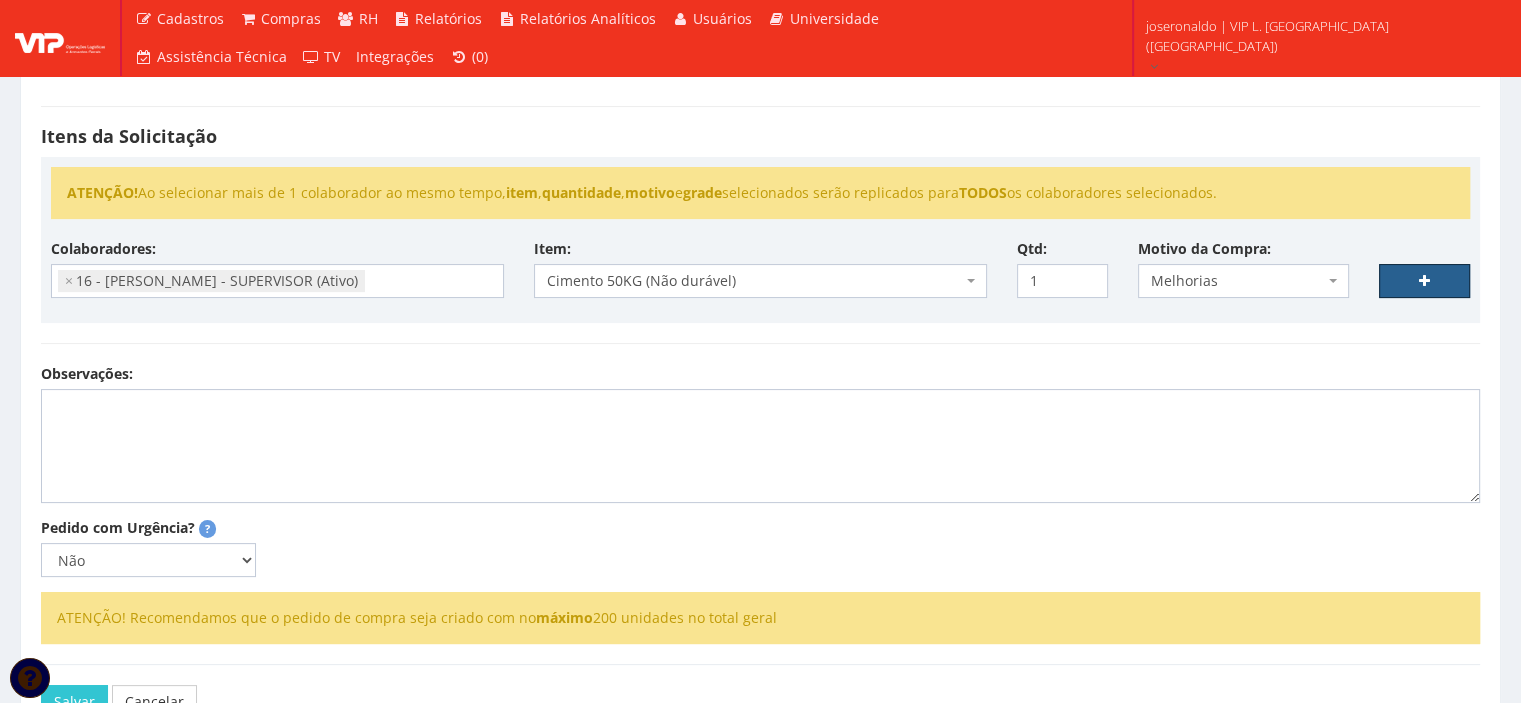 select 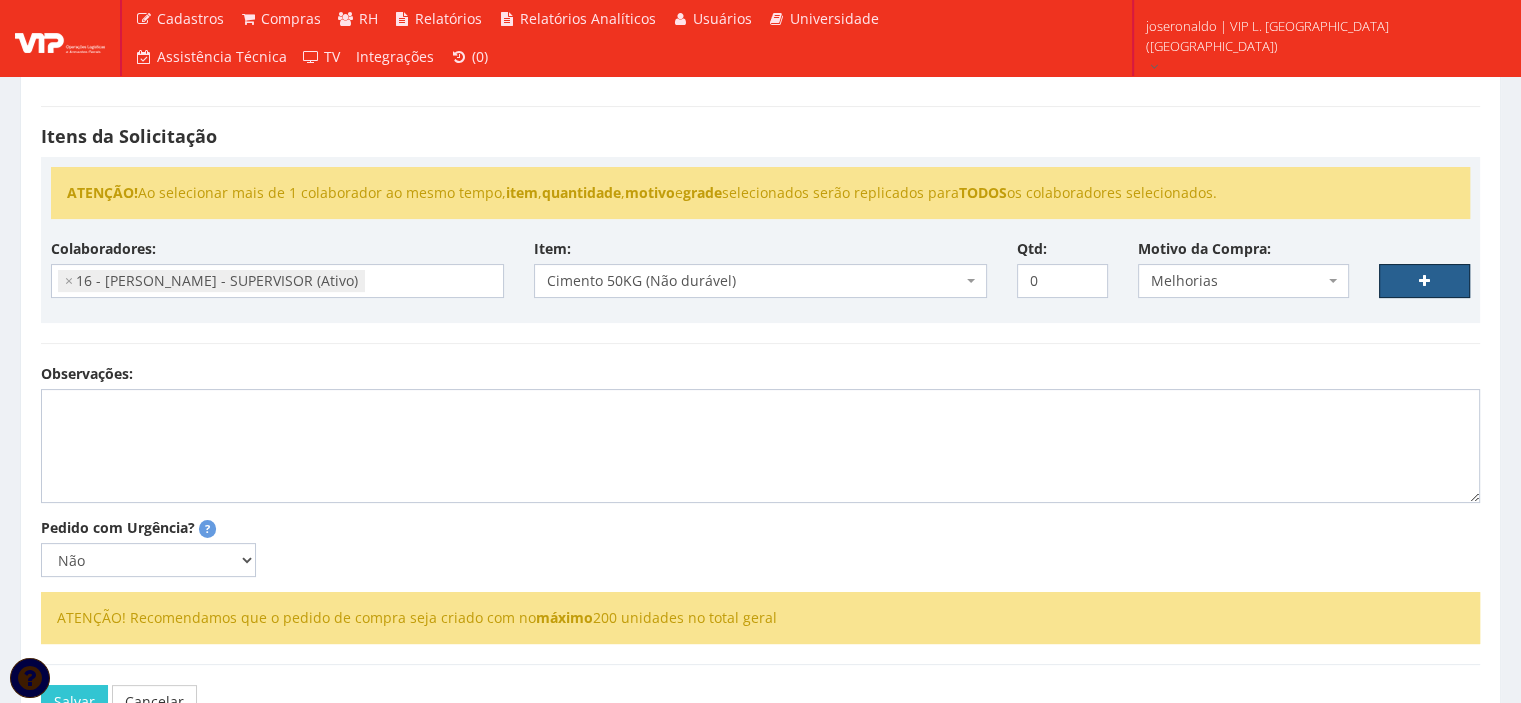 select 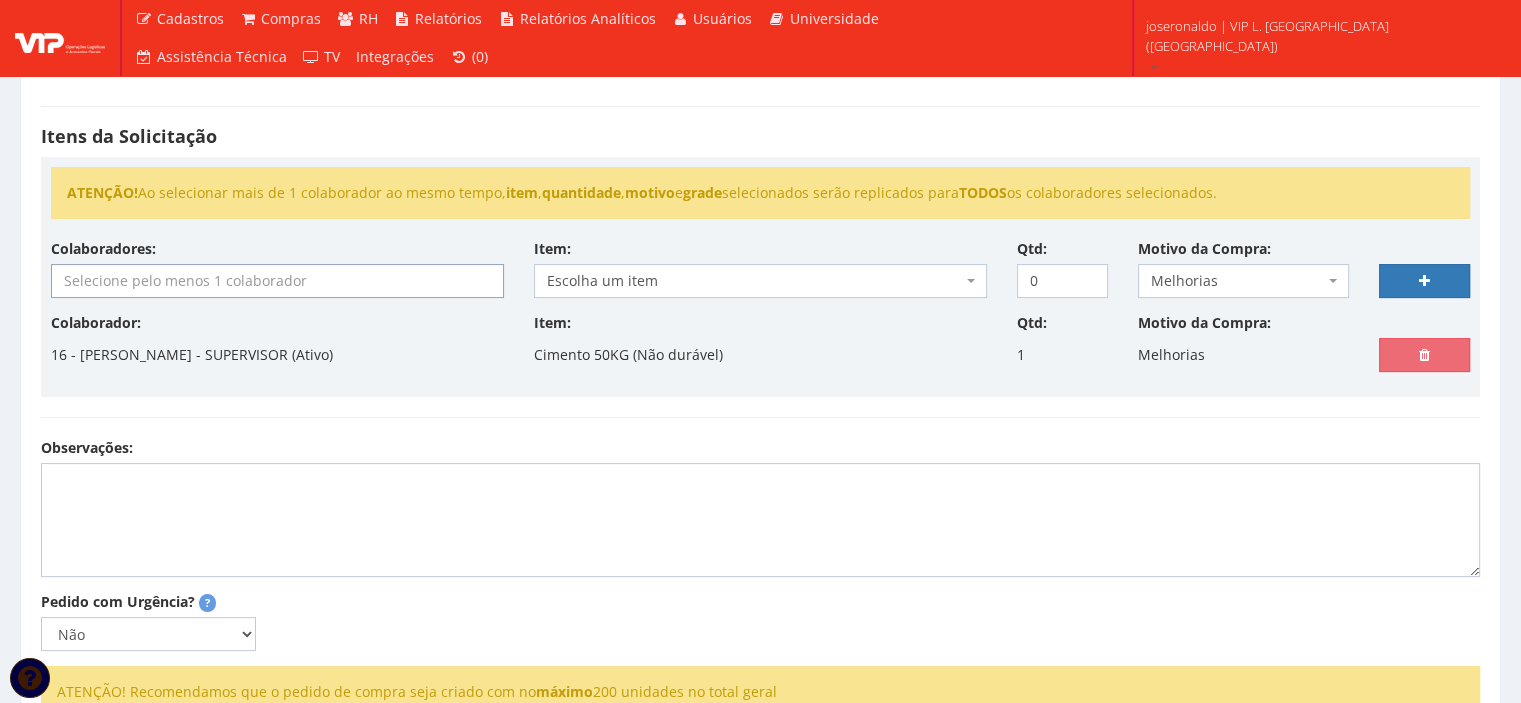 click at bounding box center (277, 281) 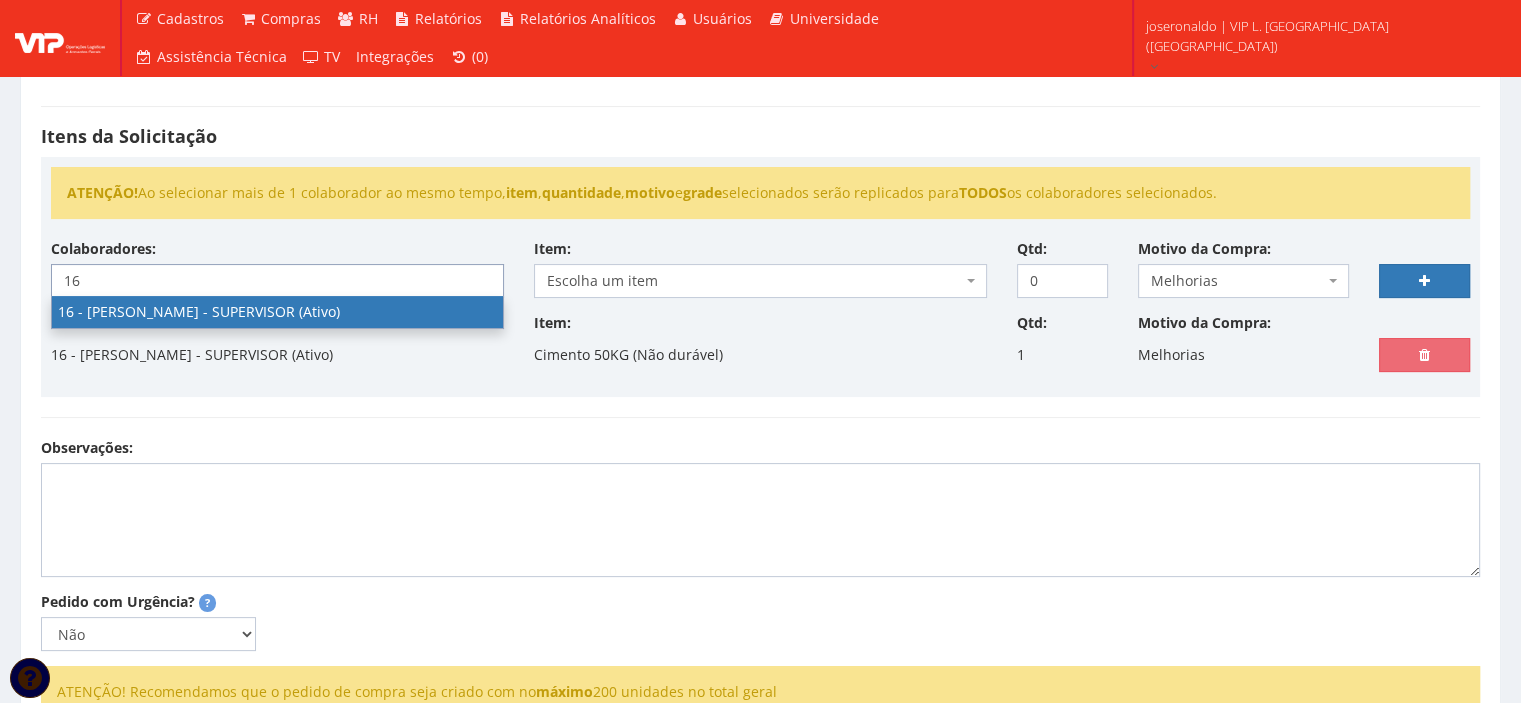 type on "16" 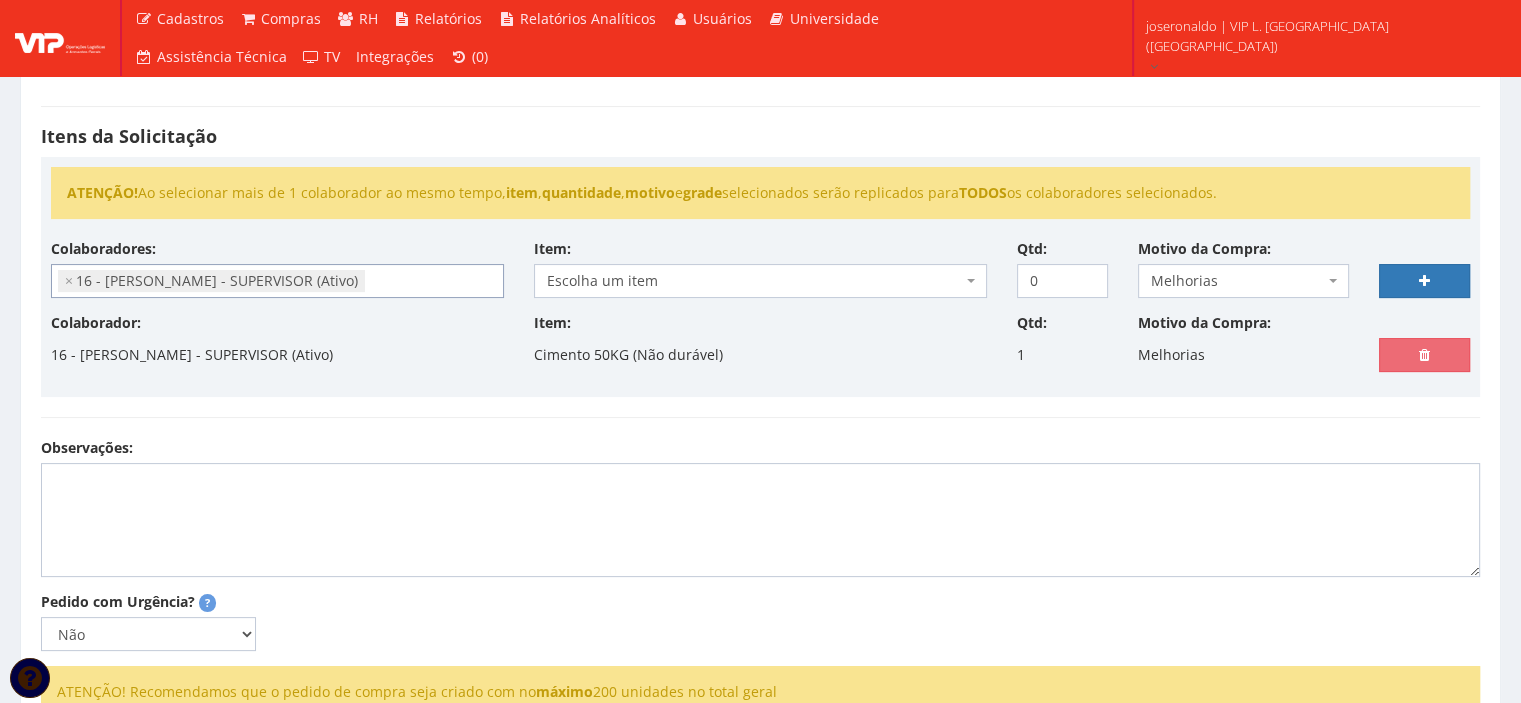 click on "Escolha um item" at bounding box center [754, 281] 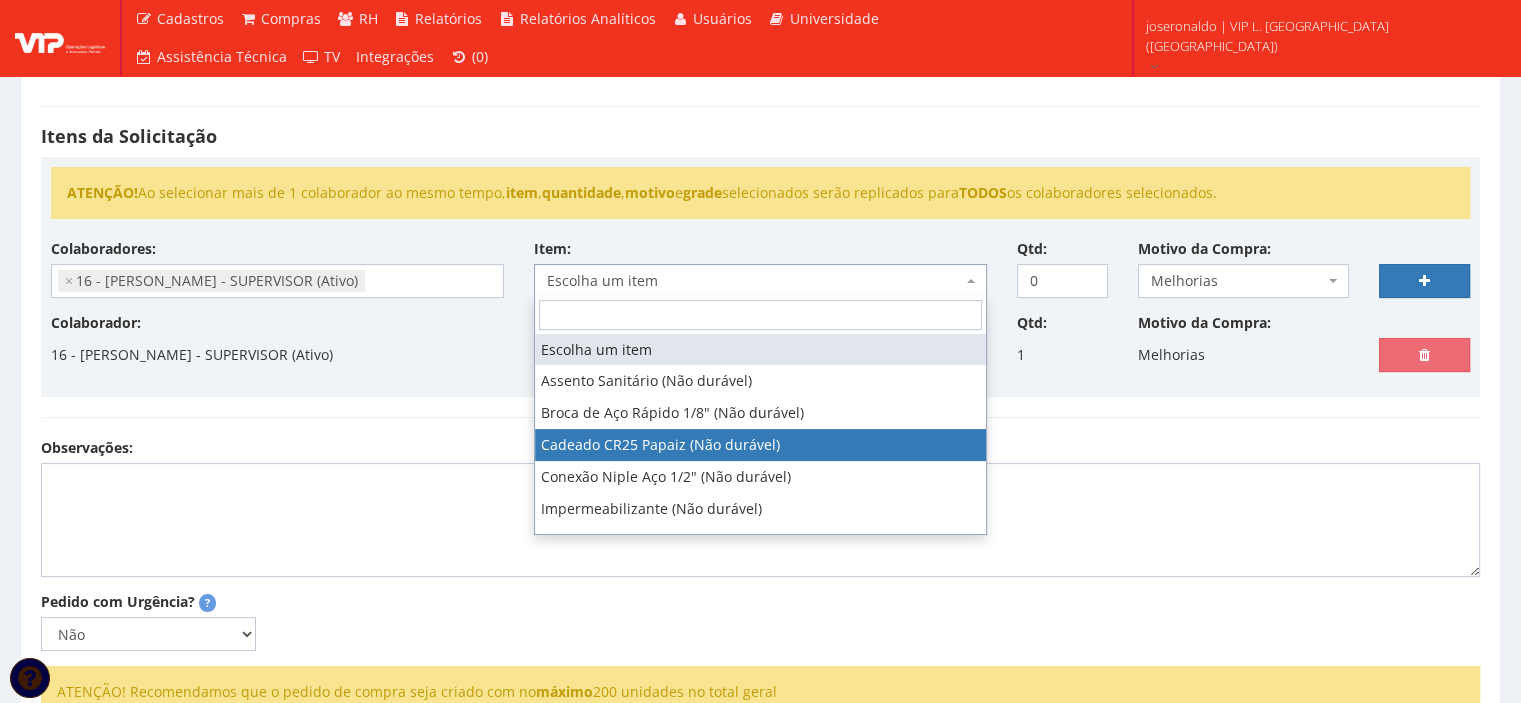 click at bounding box center [760, 315] 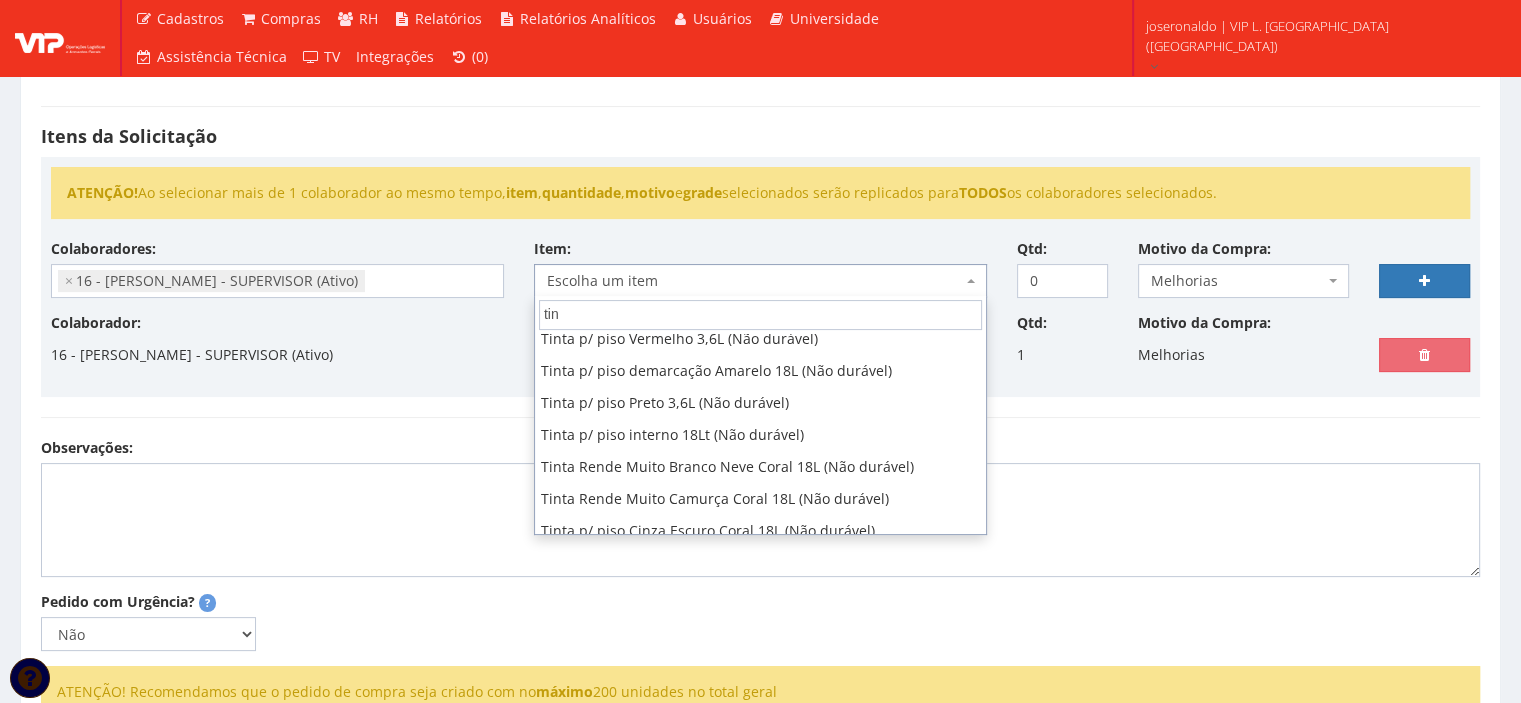 scroll, scrollTop: 200, scrollLeft: 0, axis: vertical 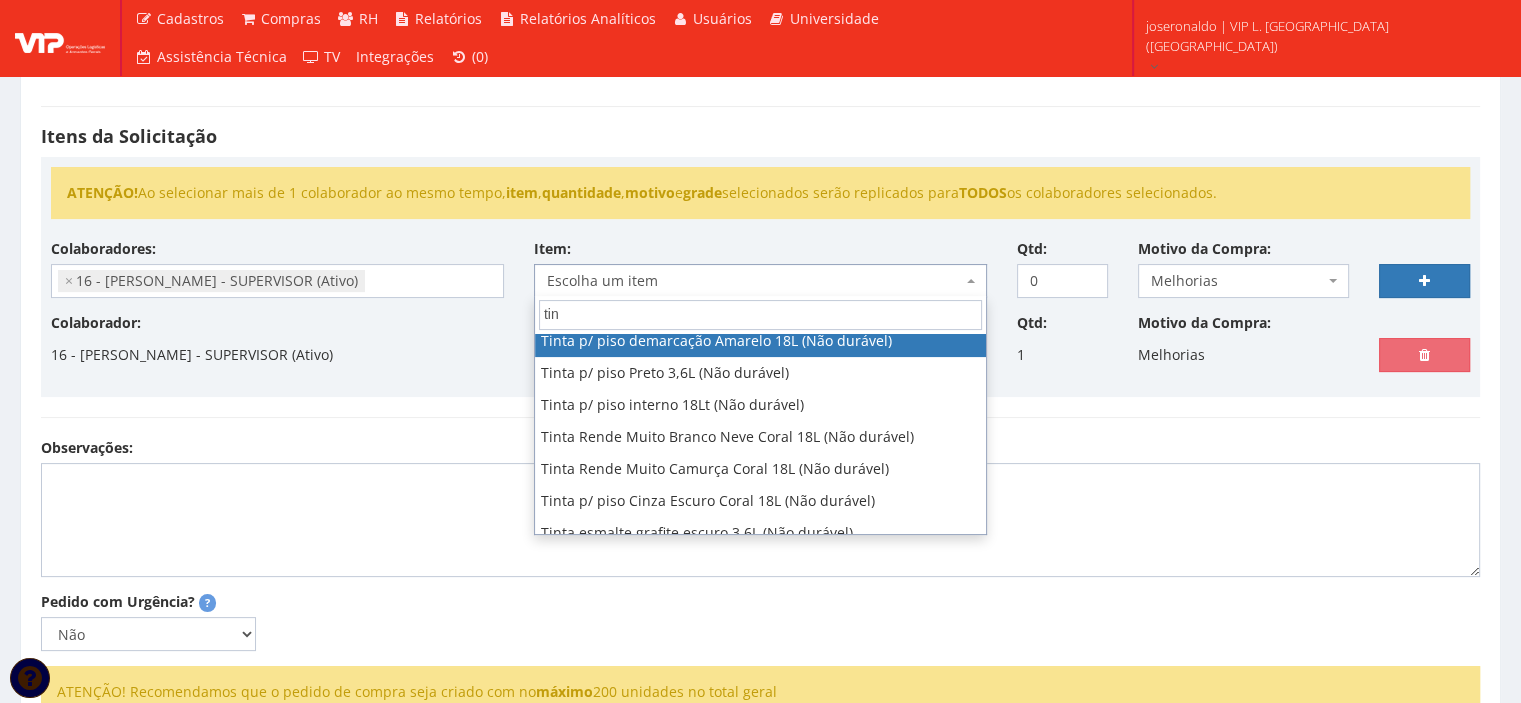 type on "tin" 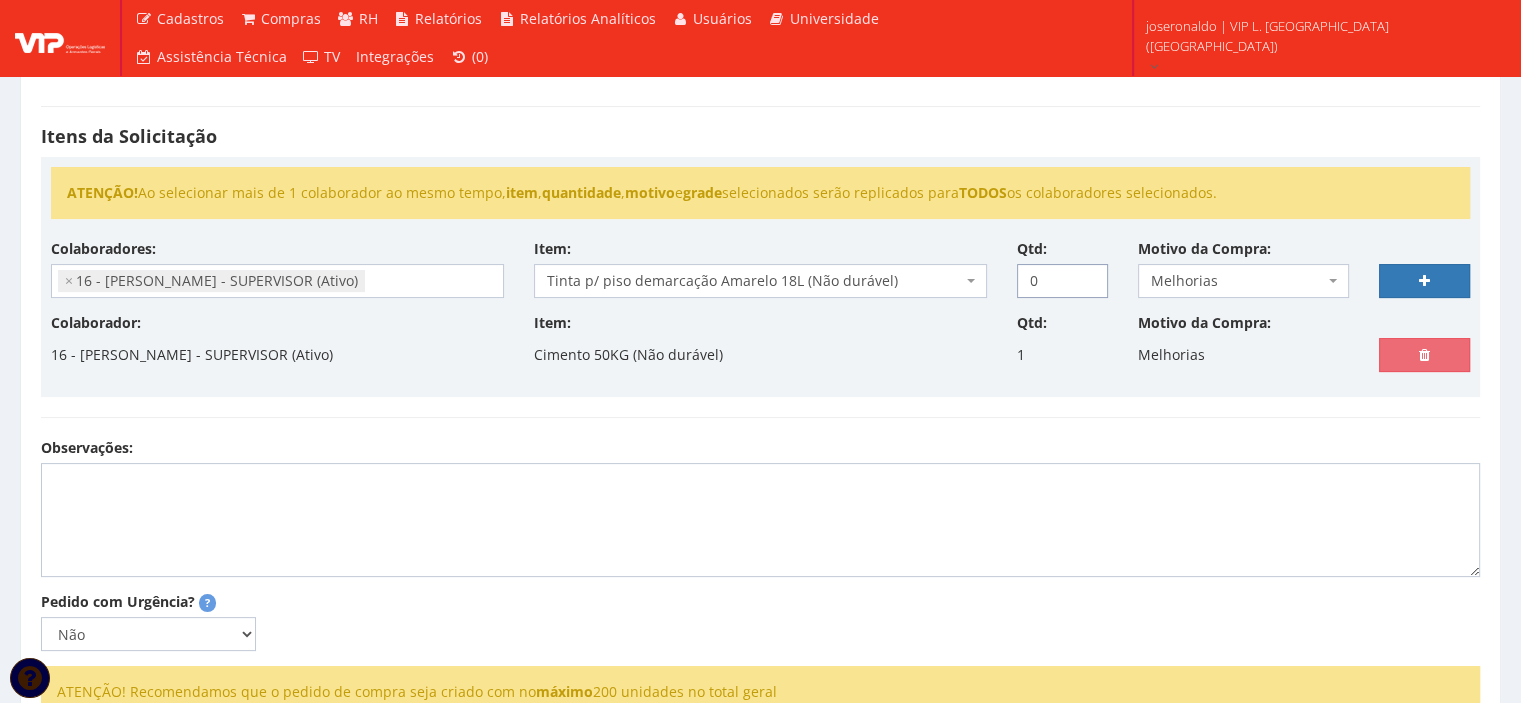 drag, startPoint x: 1058, startPoint y: 278, endPoint x: 1009, endPoint y: 274, distance: 49.162994 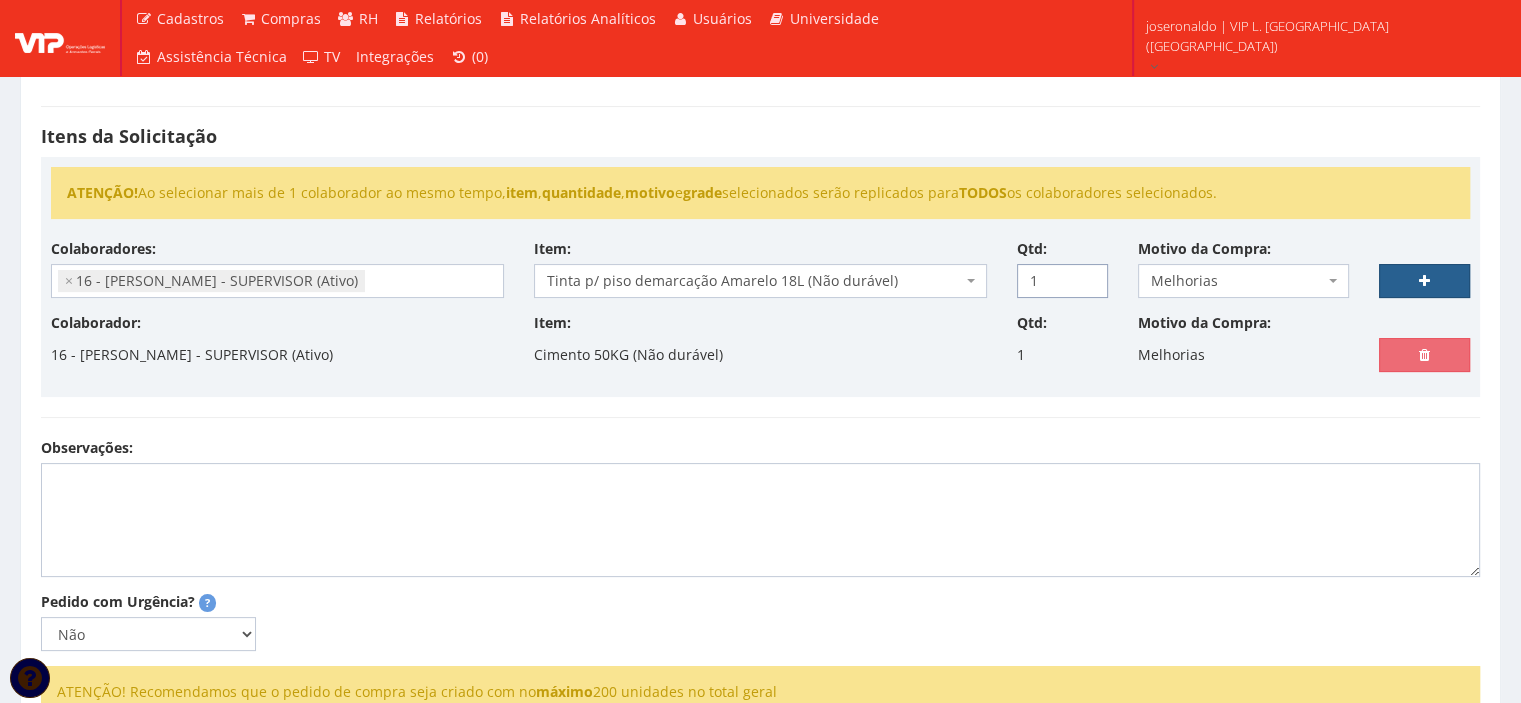 type on "1" 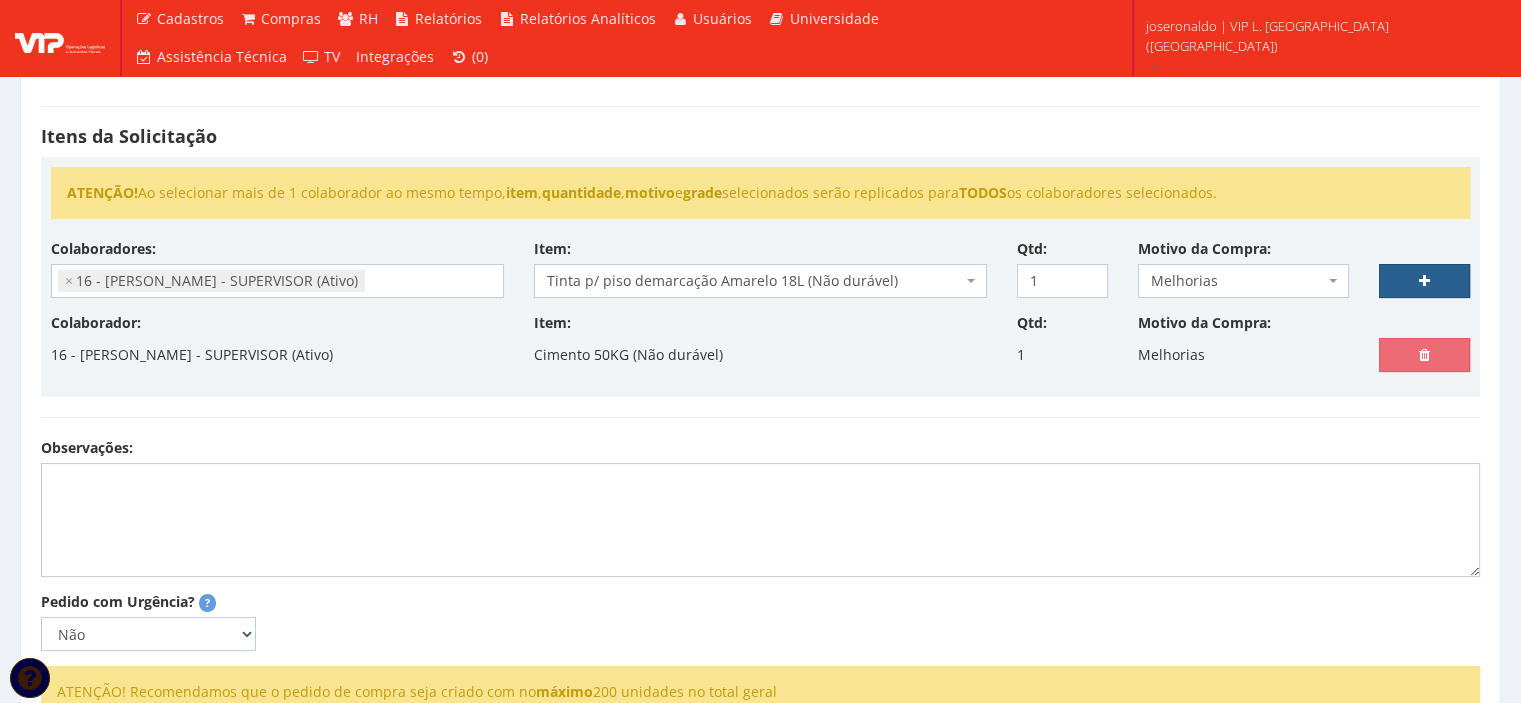 click at bounding box center (1424, 281) 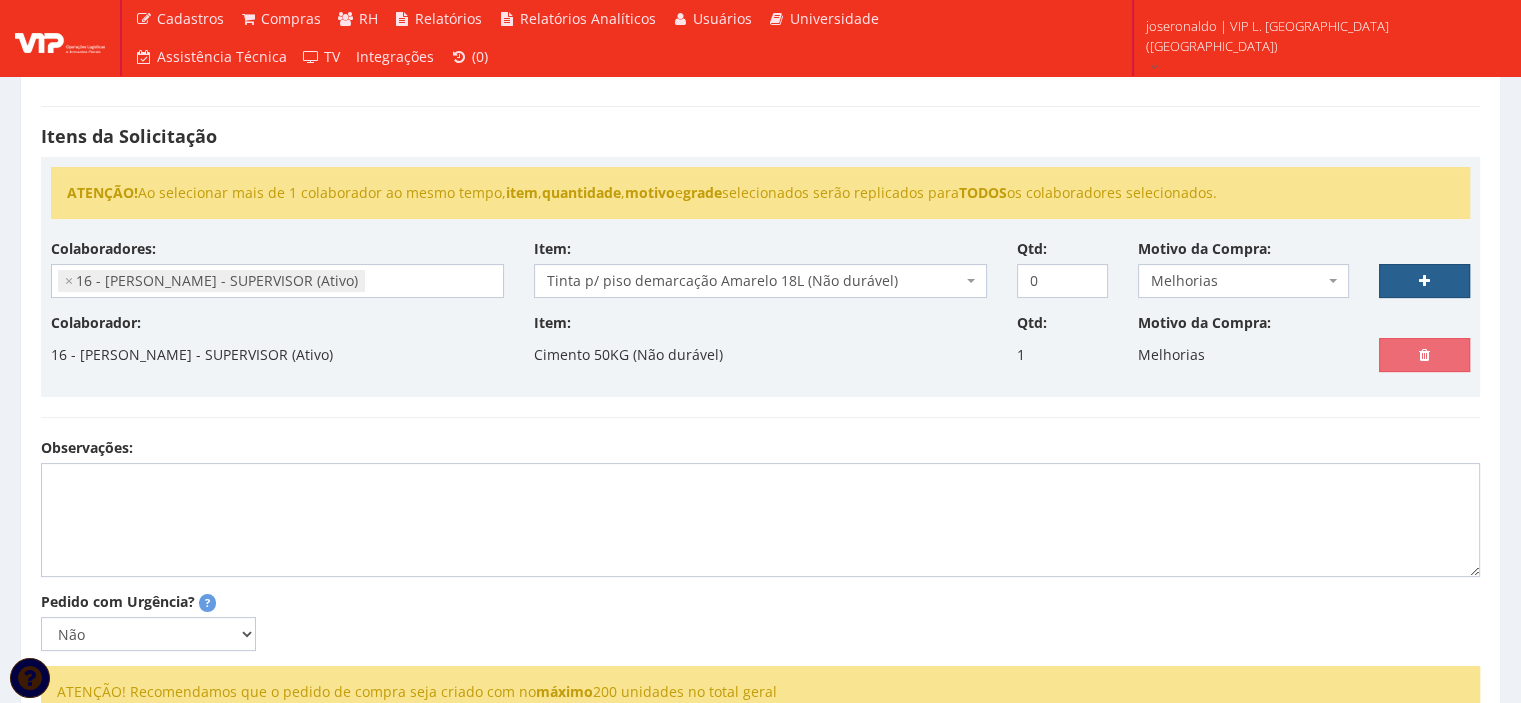 select 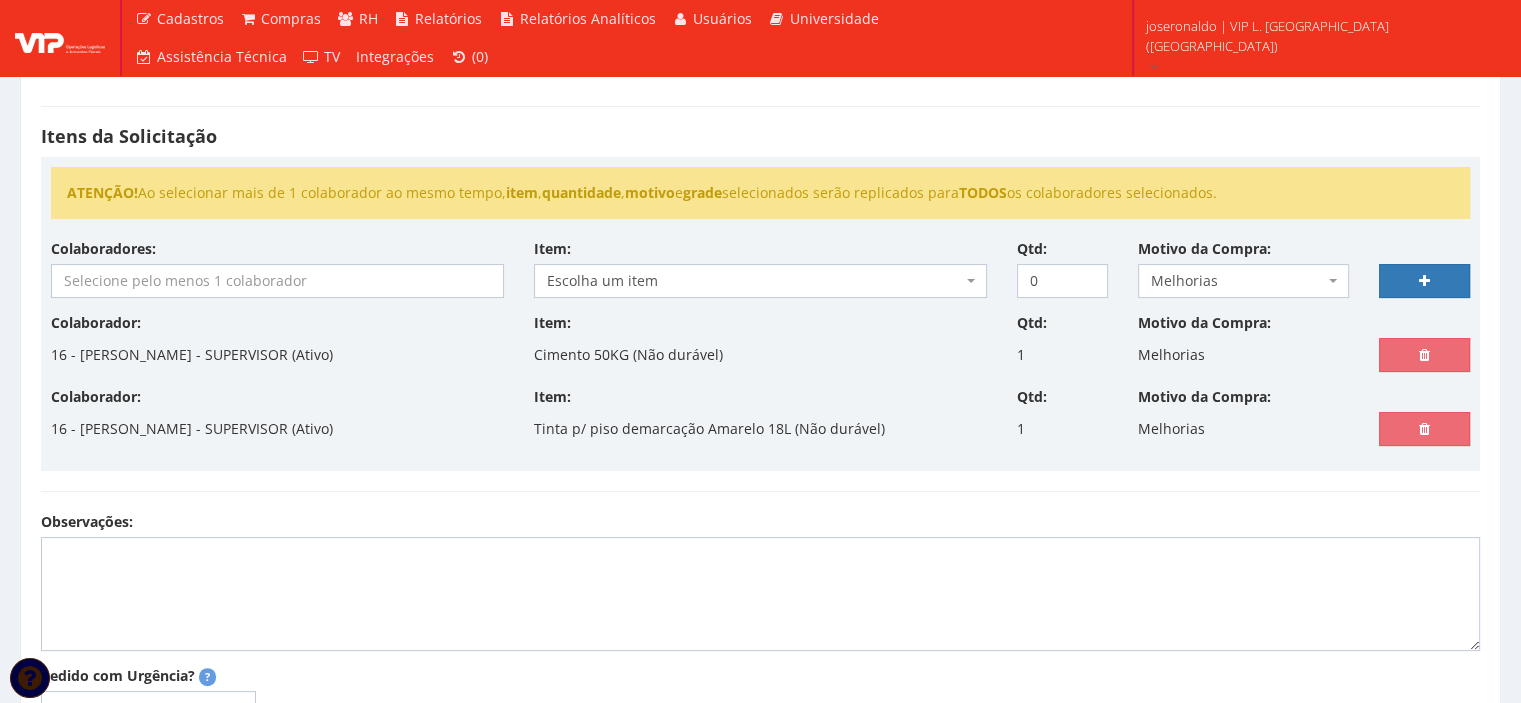 click at bounding box center (277, 281) 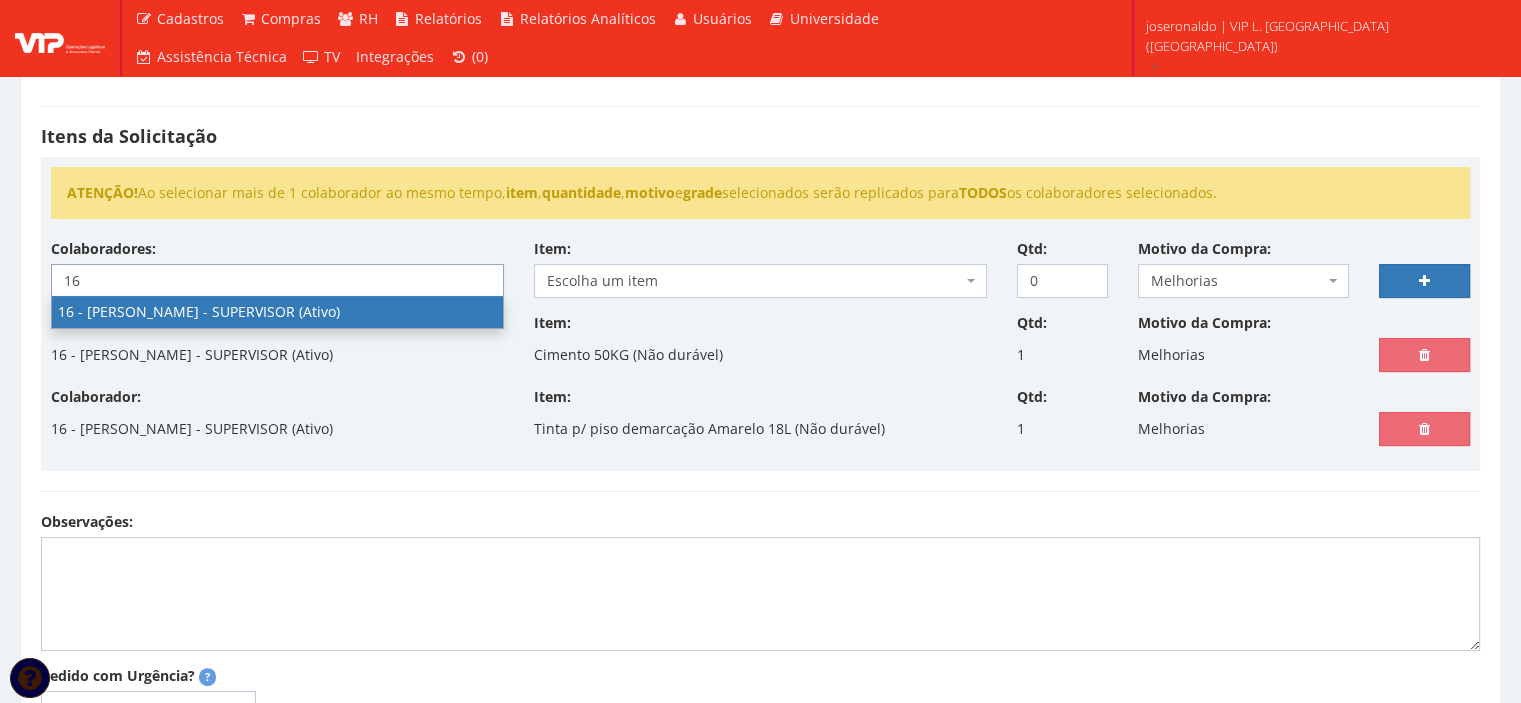type on "16" 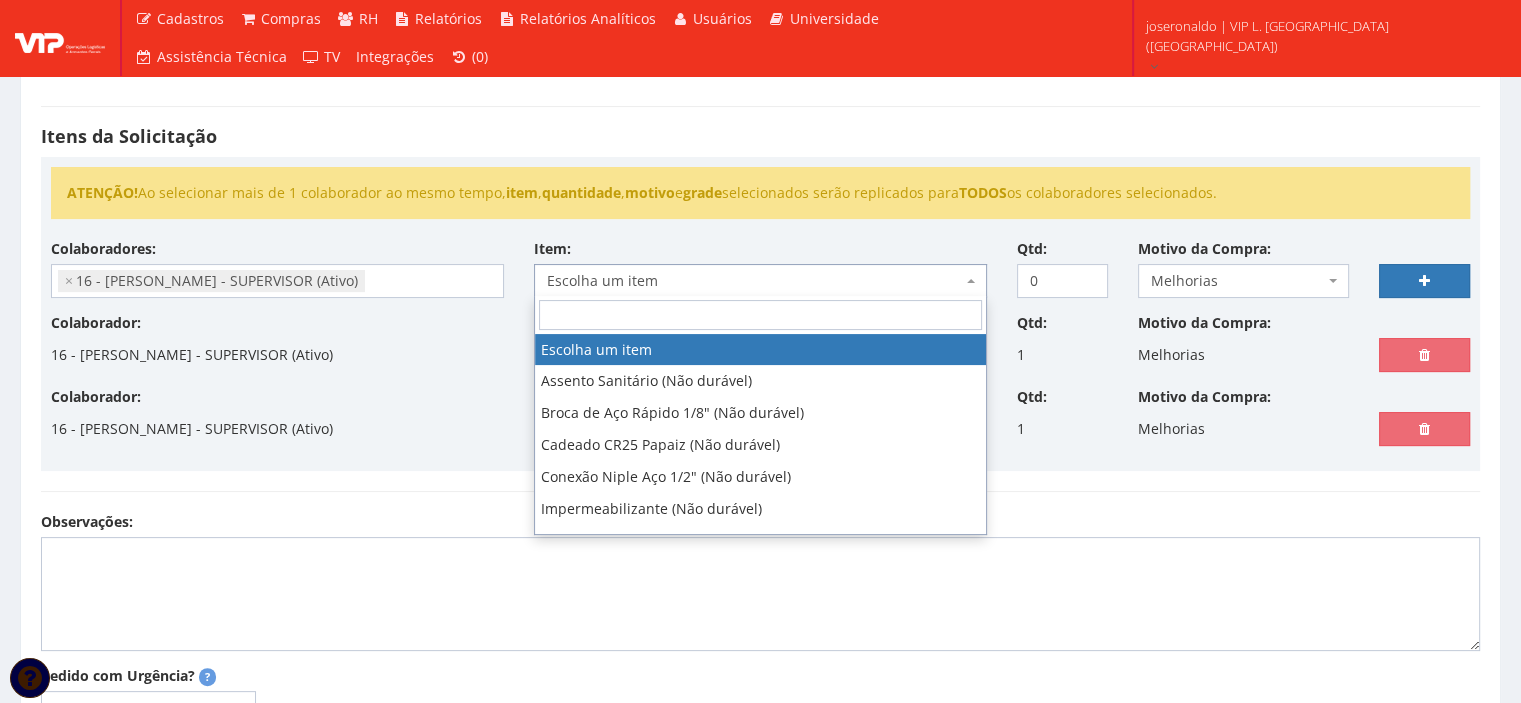 click on "Escolha um item" at bounding box center (754, 281) 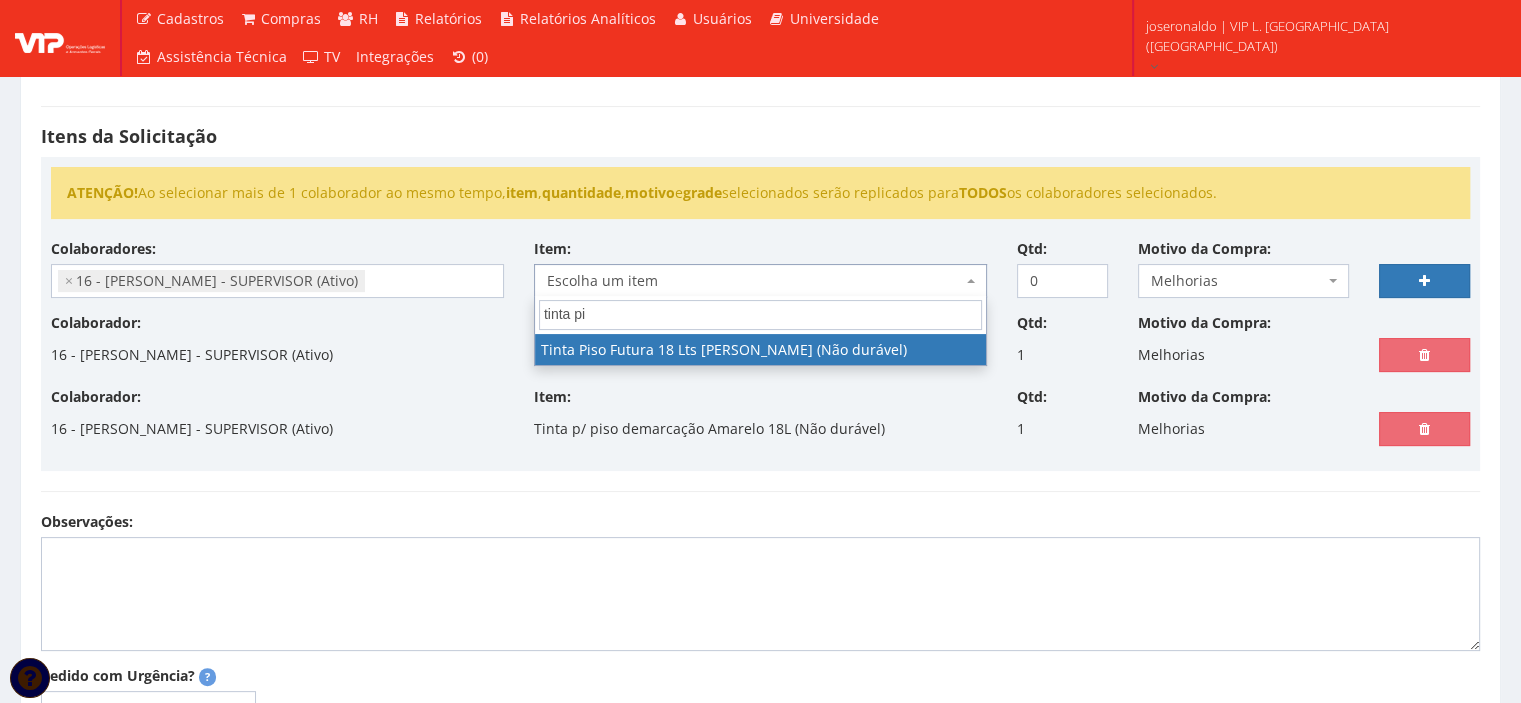 type on "tinta pi" 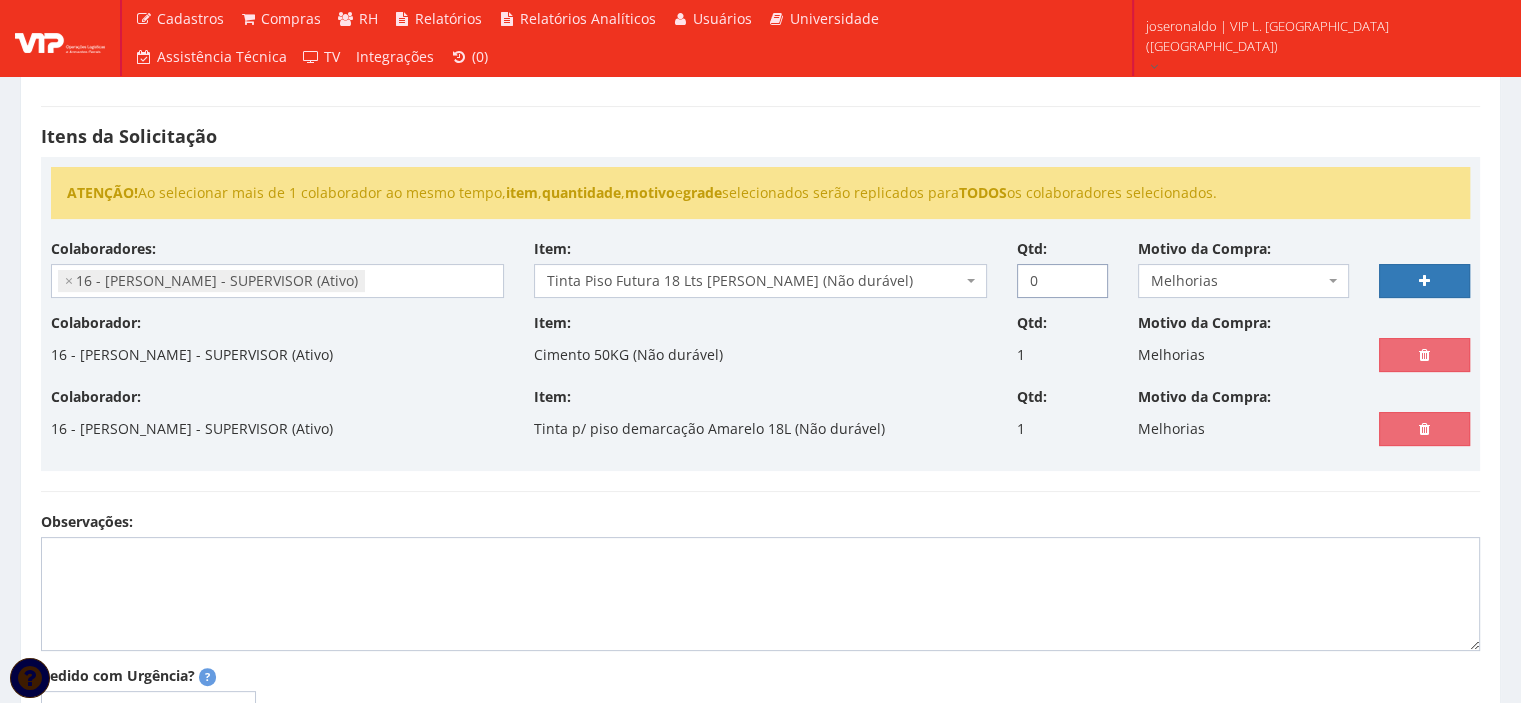 drag, startPoint x: 1063, startPoint y: 279, endPoint x: 990, endPoint y: 267, distance: 73.97973 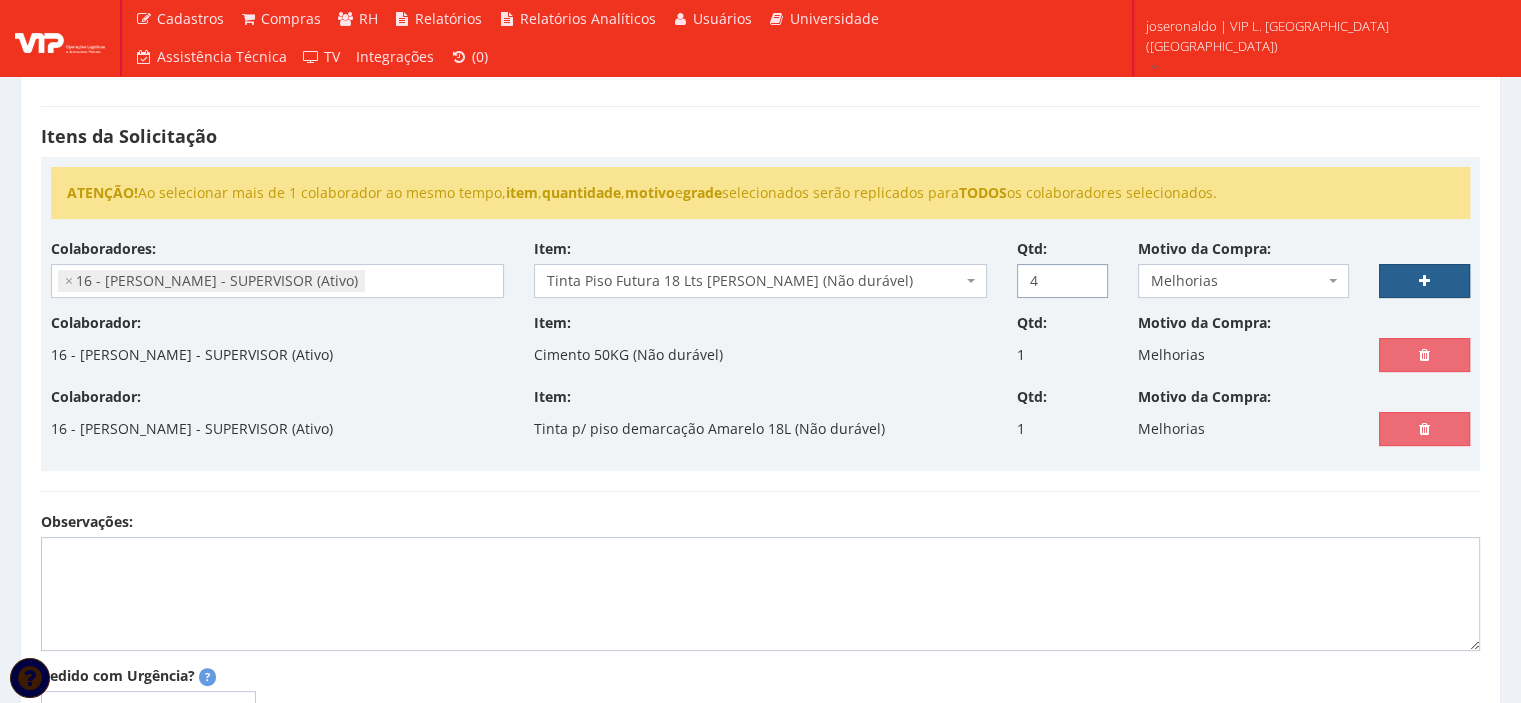 type on "4" 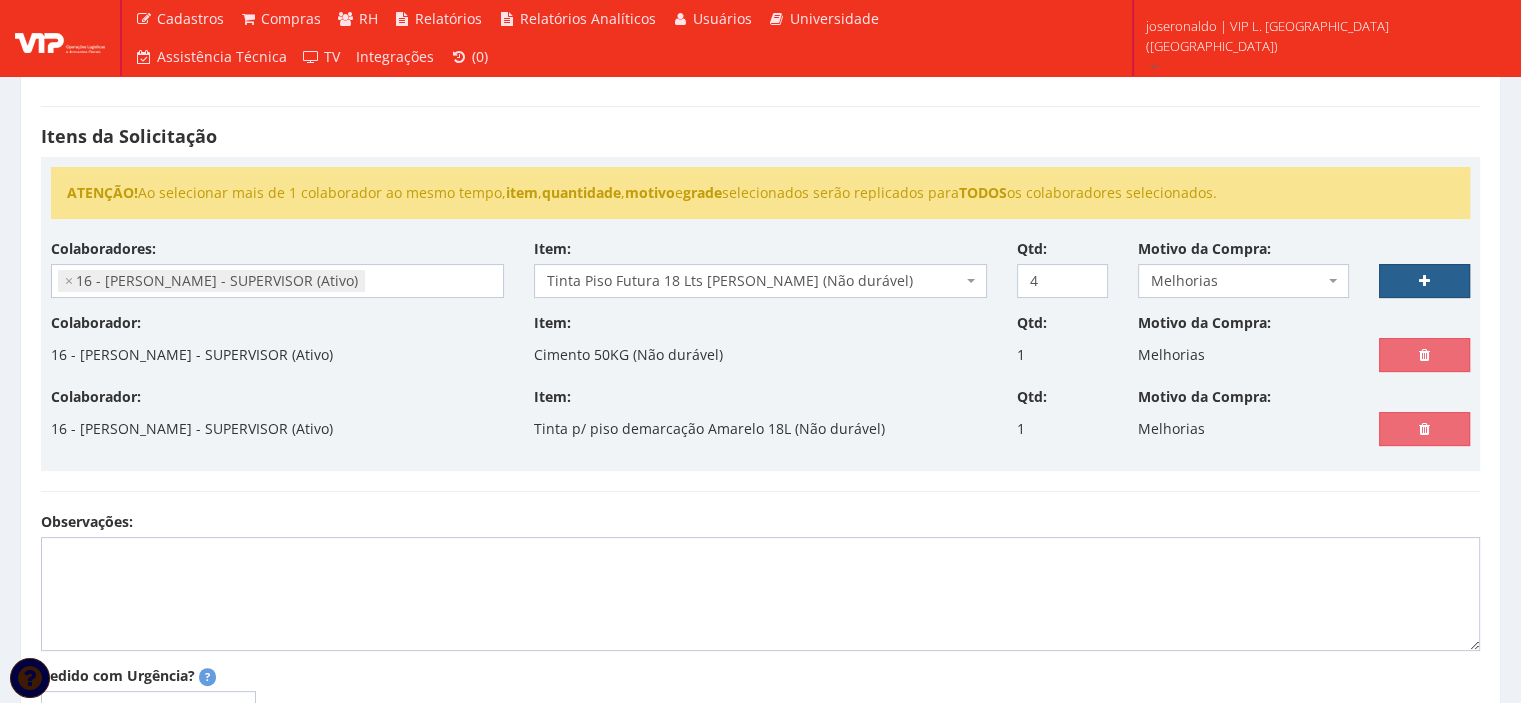 click at bounding box center [1424, 281] 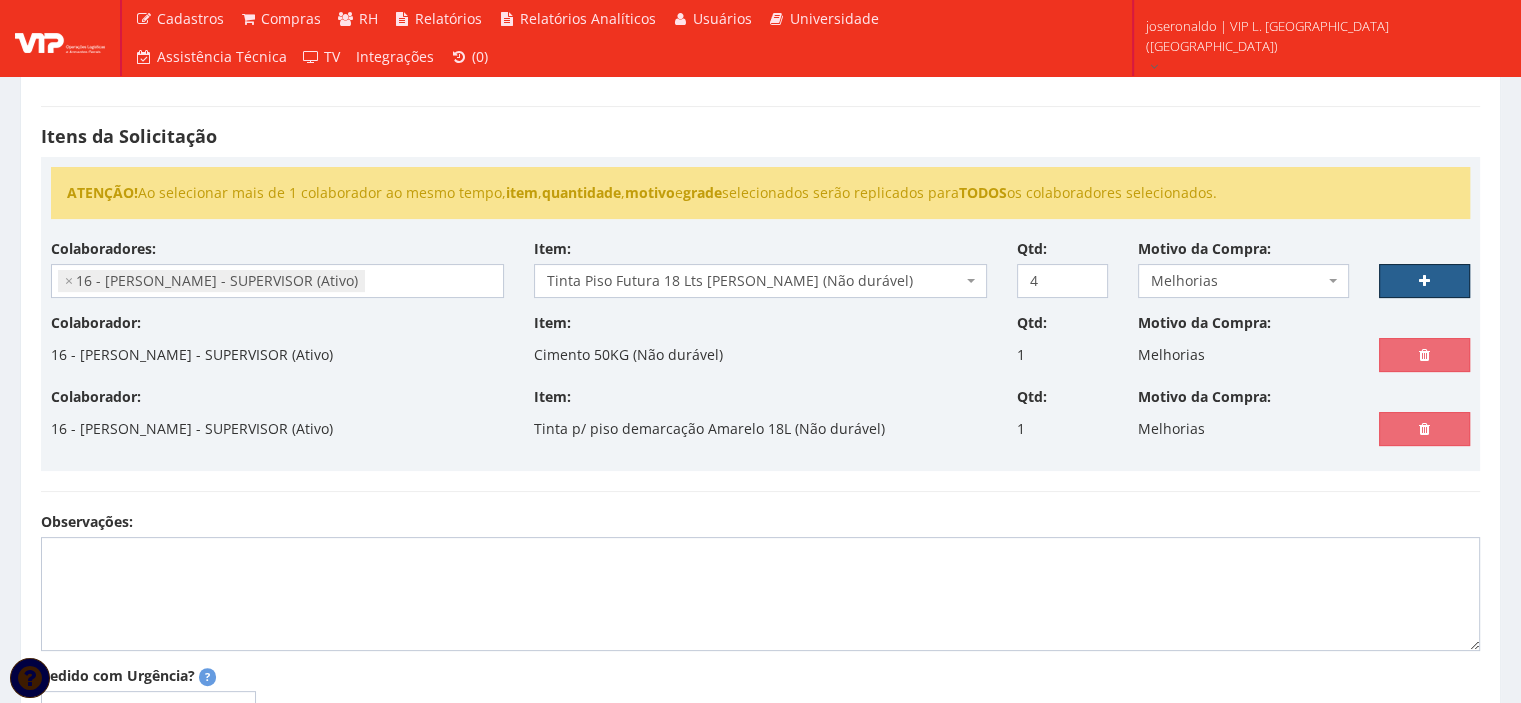 select 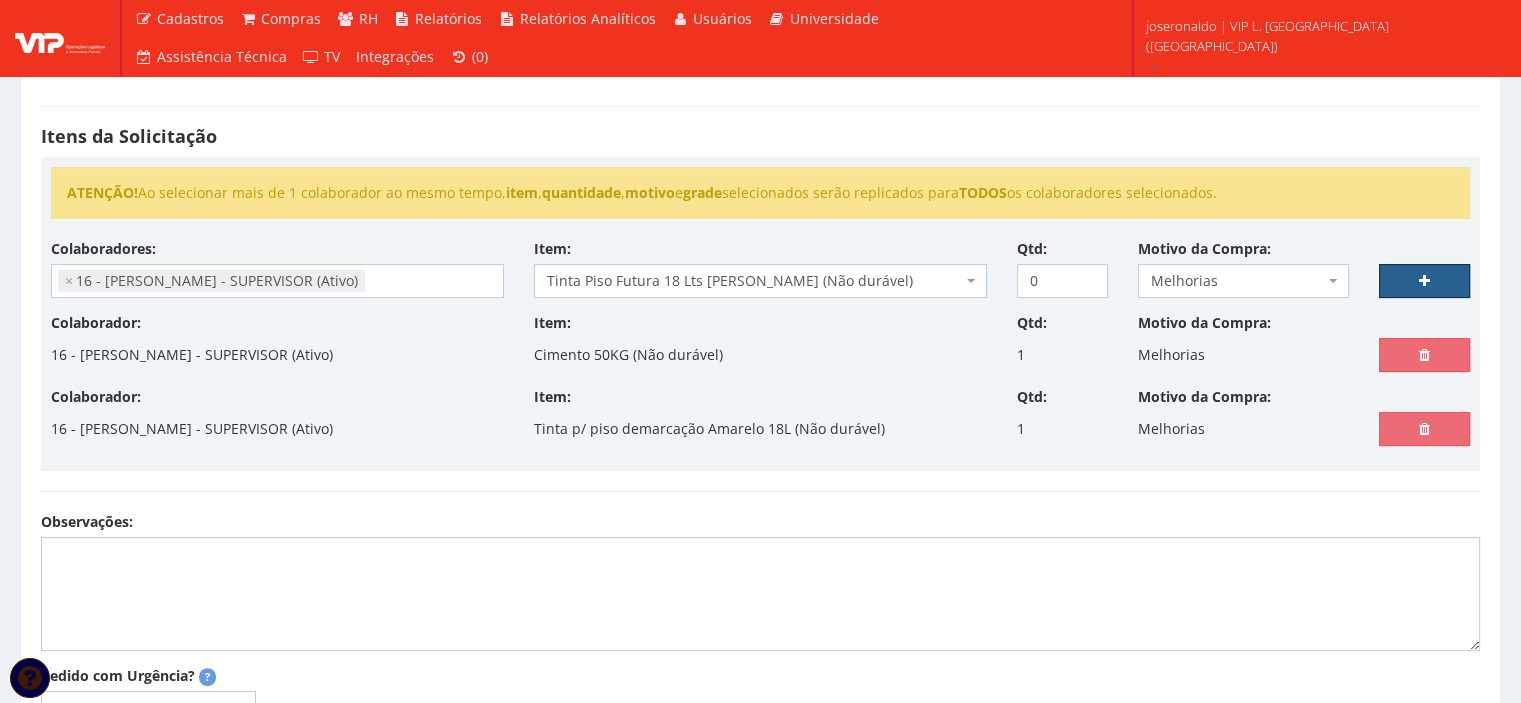 select 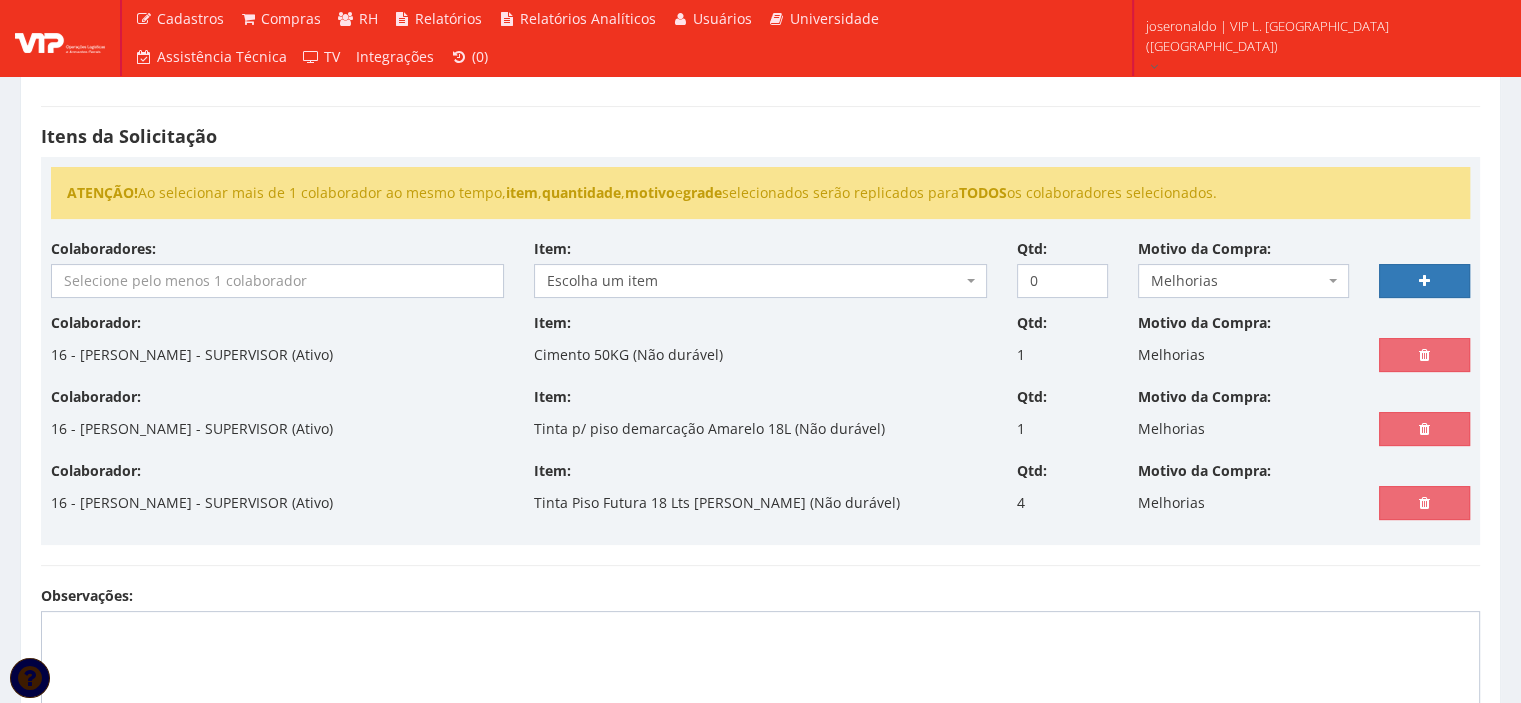 click on "Colaboradores:
- [PERSON_NAME] (Ativo) 9604 - [PERSON_NAME] APARECIDO [PERSON_NAME] - ANALISTA OPERACIONAL SENIOR (Ativo) 9614 - [PERSON_NAME] [PERSON_NAME] - COORDENADOR OPERACIONAL PLENO (Ativo) 9999/0 - [PERSON_NAME] - SOCIO (Ativo)  - [PERSON_NAME] (Ativo) 9749 - [PERSON_NAME] - RECEPCIONISTA (Ativo) 9598 - [PERSON_NAME] - ANALISTA DE DEPARTAMENTO PESSOAL (Ativo) 0002/0 - [PERSON_NAME] - OPERADOR DE [PERSON_NAME] (Ativo) 6432/0 - [PERSON_NAME] - LIDER OPERACIONAL (Ativo) 0015/0 - [PERSON_NAME] - AGENTE DE APOIO A SERVIÇOS (Ativo) 9600 - [PERSON_NAME] - ANALISTA DE COMPRAS PLENO (Ativo) 0003/0 - [PERSON_NAME] - OPERADOR DE EMPILHADEIRA (Ativo) 18 - ISRAEL DOS SANTOS - OPERADOR DE [PERSON_NAME] (Ativo) 0012/0 - JILDEON SANTOS BOAVENTURA - OPERADOR DE EMPILHADEIRA (Ativo) 25 - [PERSON_NAME] - OPERADOR DE EMPILHADEIRA (Ativo)  - [PERSON_NAME] (Ativo)" at bounding box center [277, 268] 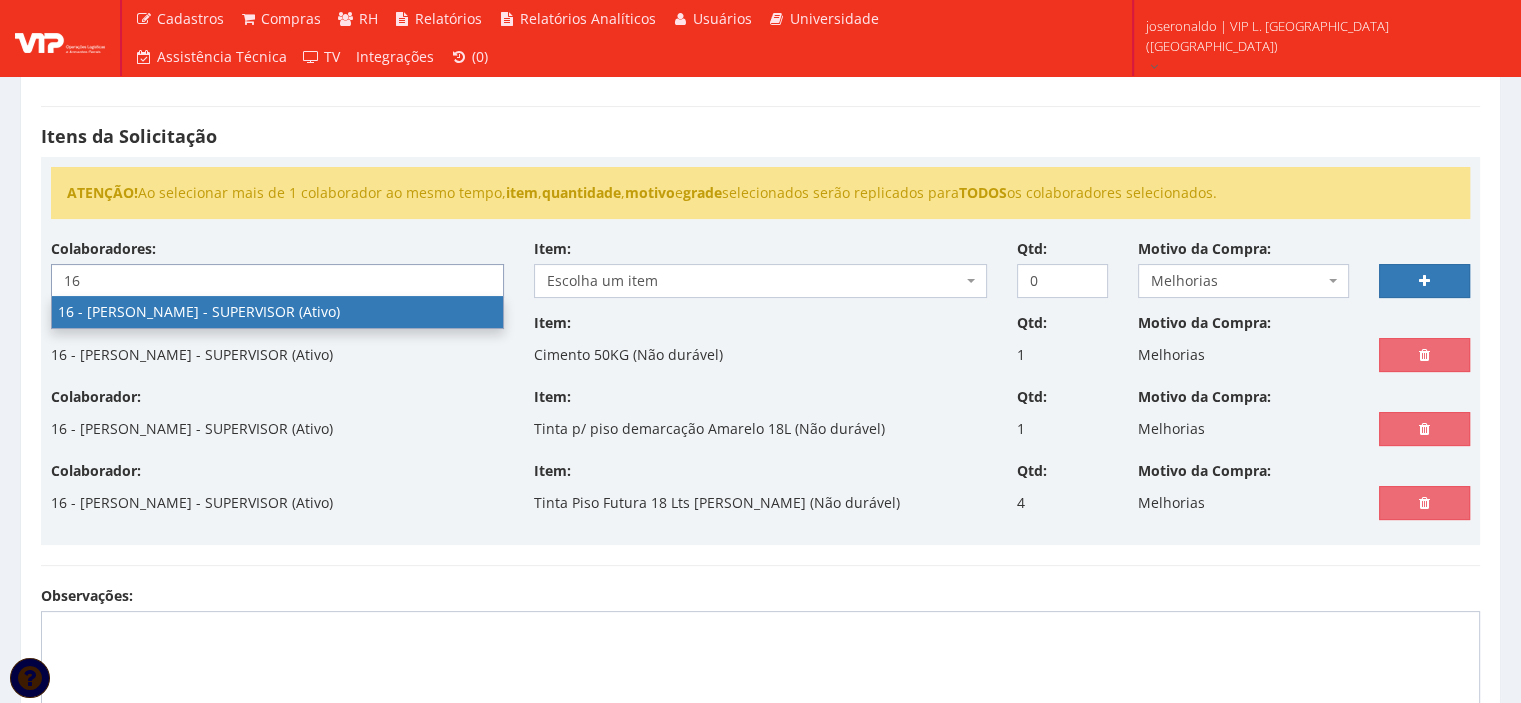 type on "16" 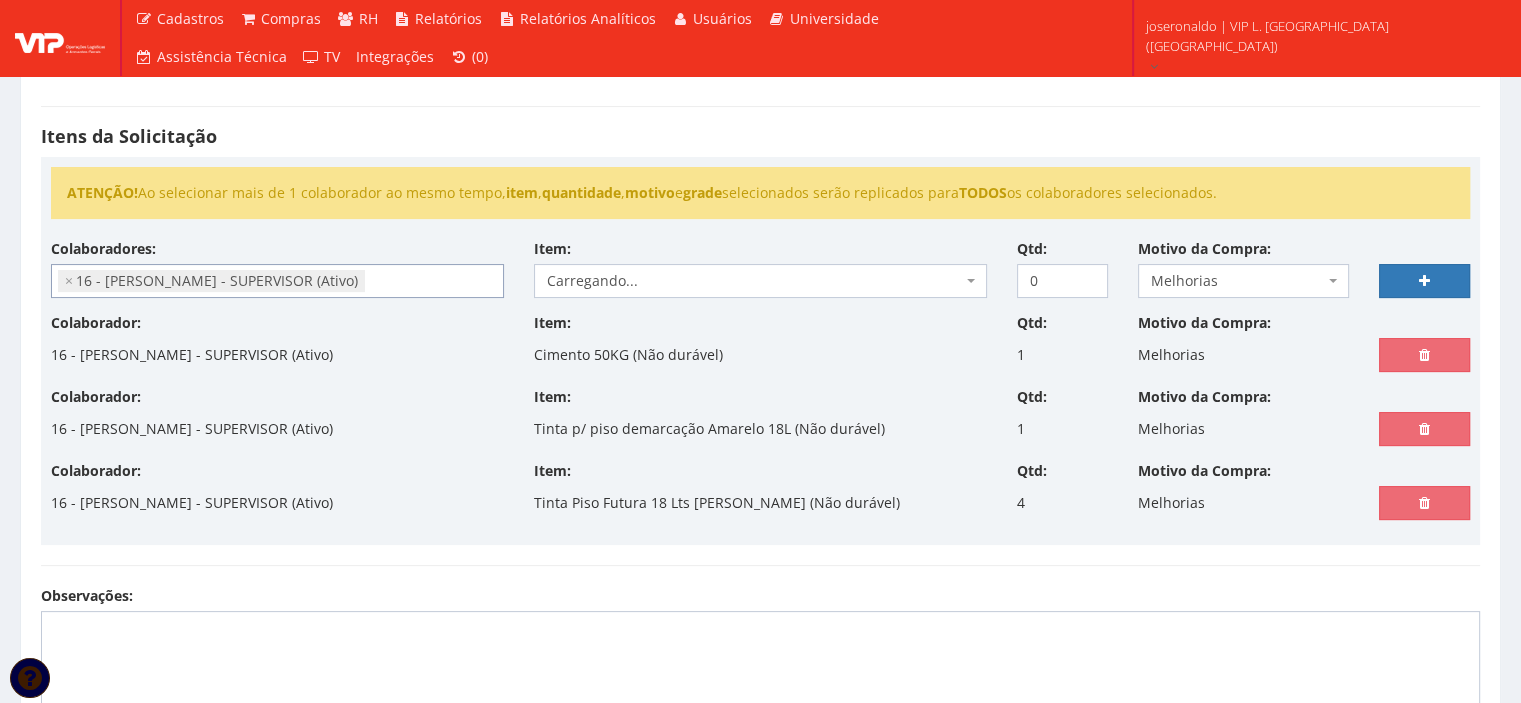 click on "Carregando..." at bounding box center (760, 281) 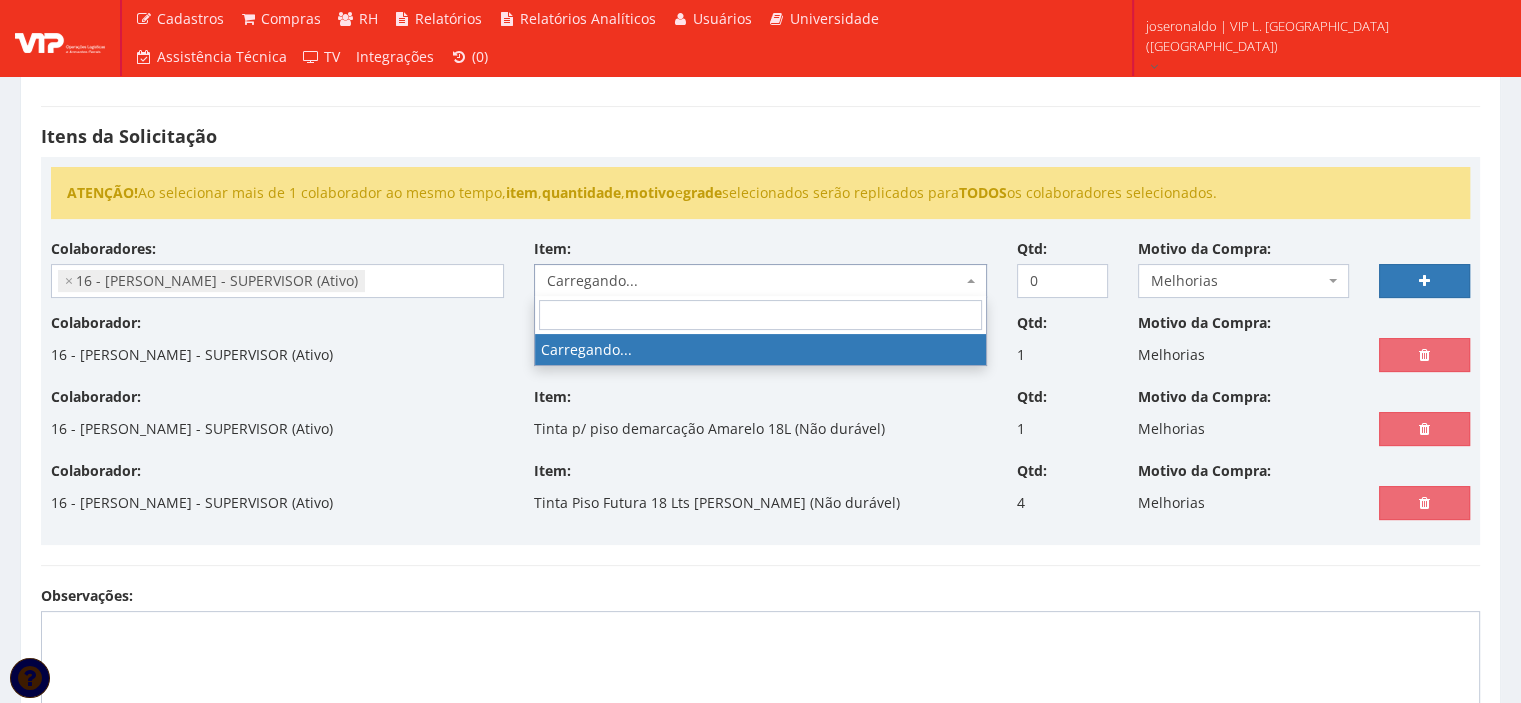 click on "Carregando..." at bounding box center [754, 281] 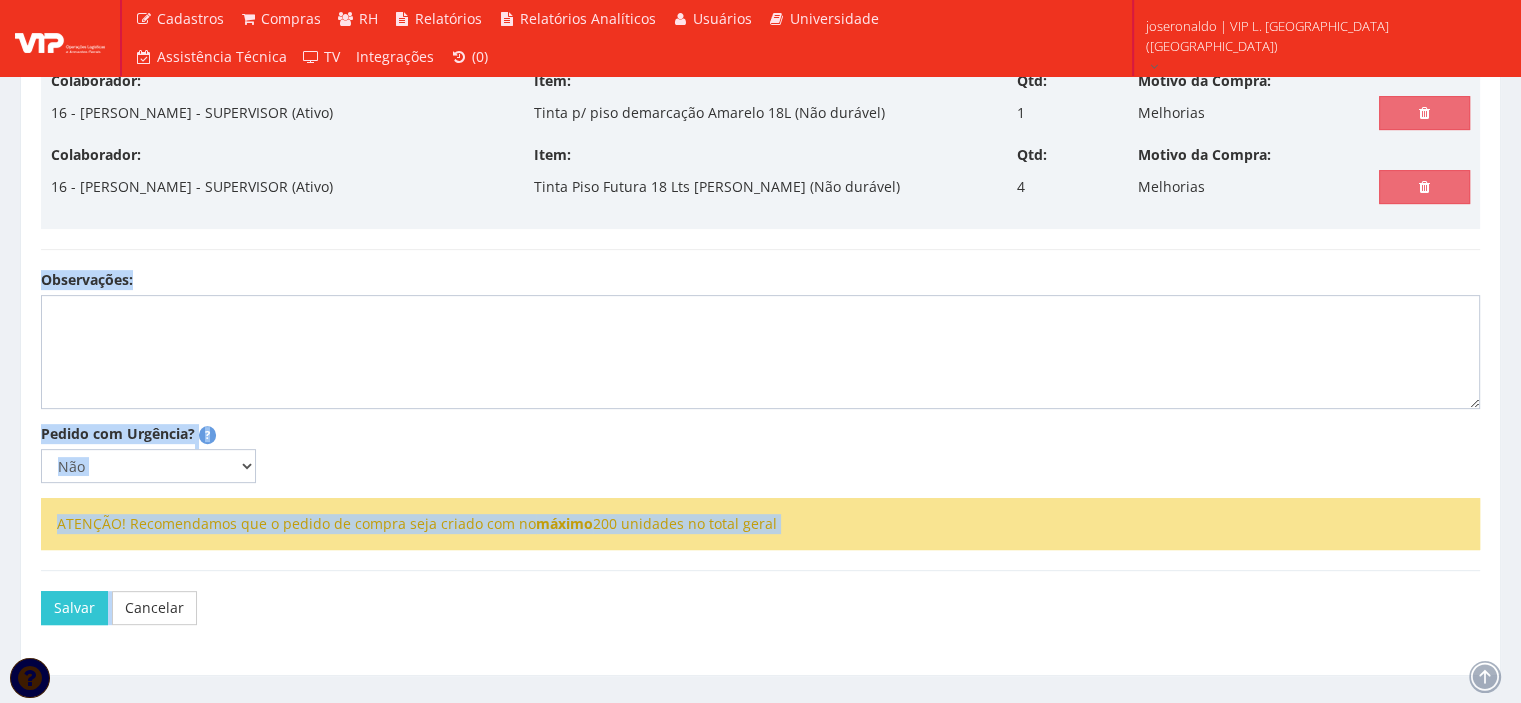 scroll, scrollTop: 680, scrollLeft: 0, axis: vertical 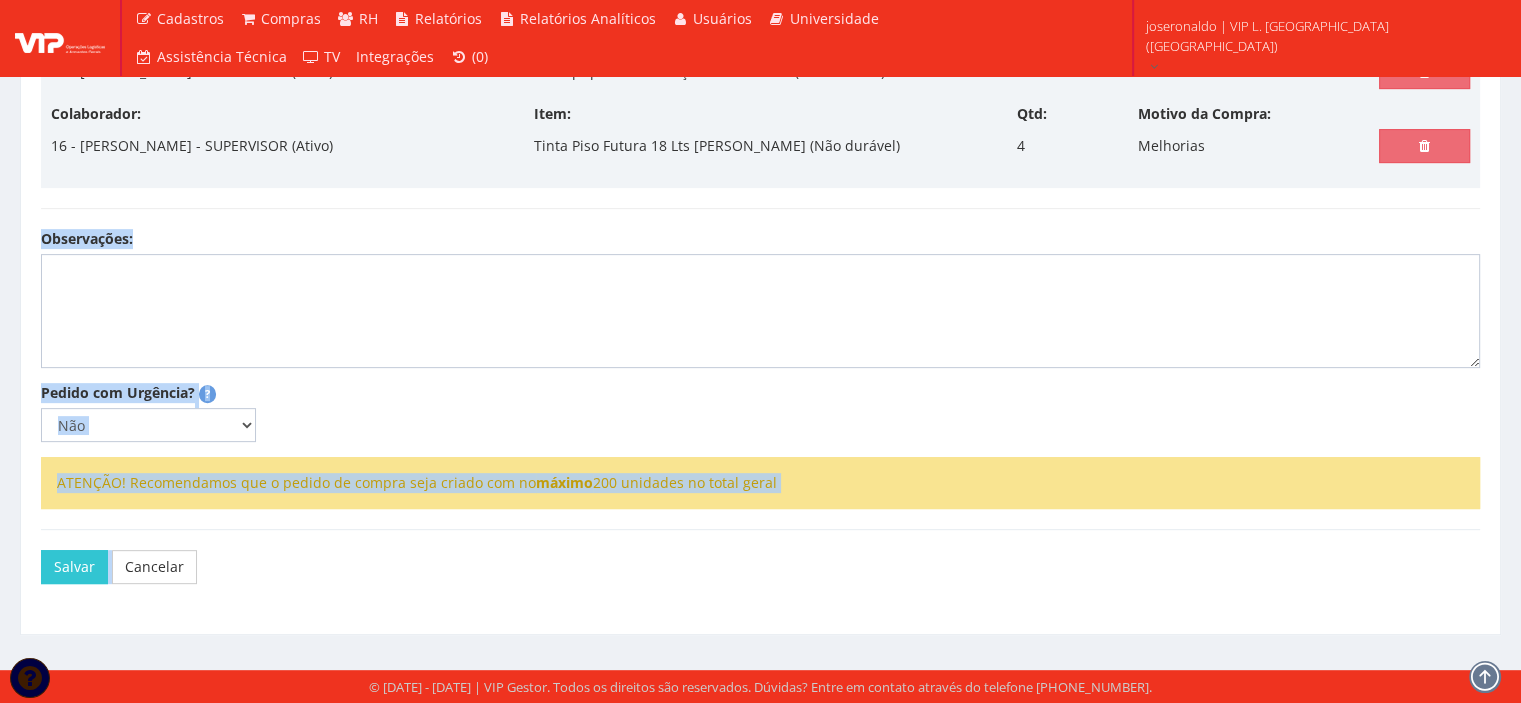 drag, startPoint x: 829, startPoint y: 602, endPoint x: 869, endPoint y: 722, distance: 126.491104 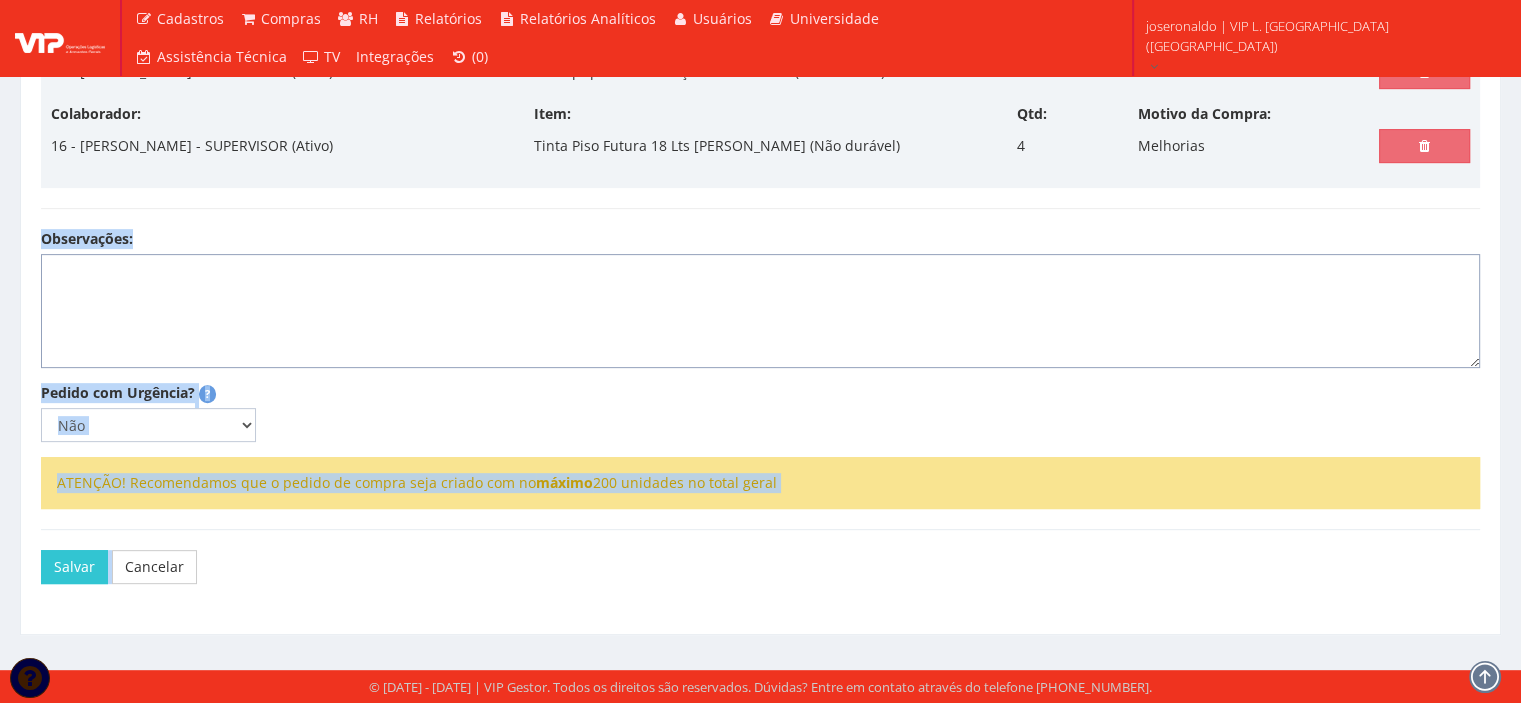 click on "Observações:" at bounding box center (760, 311) 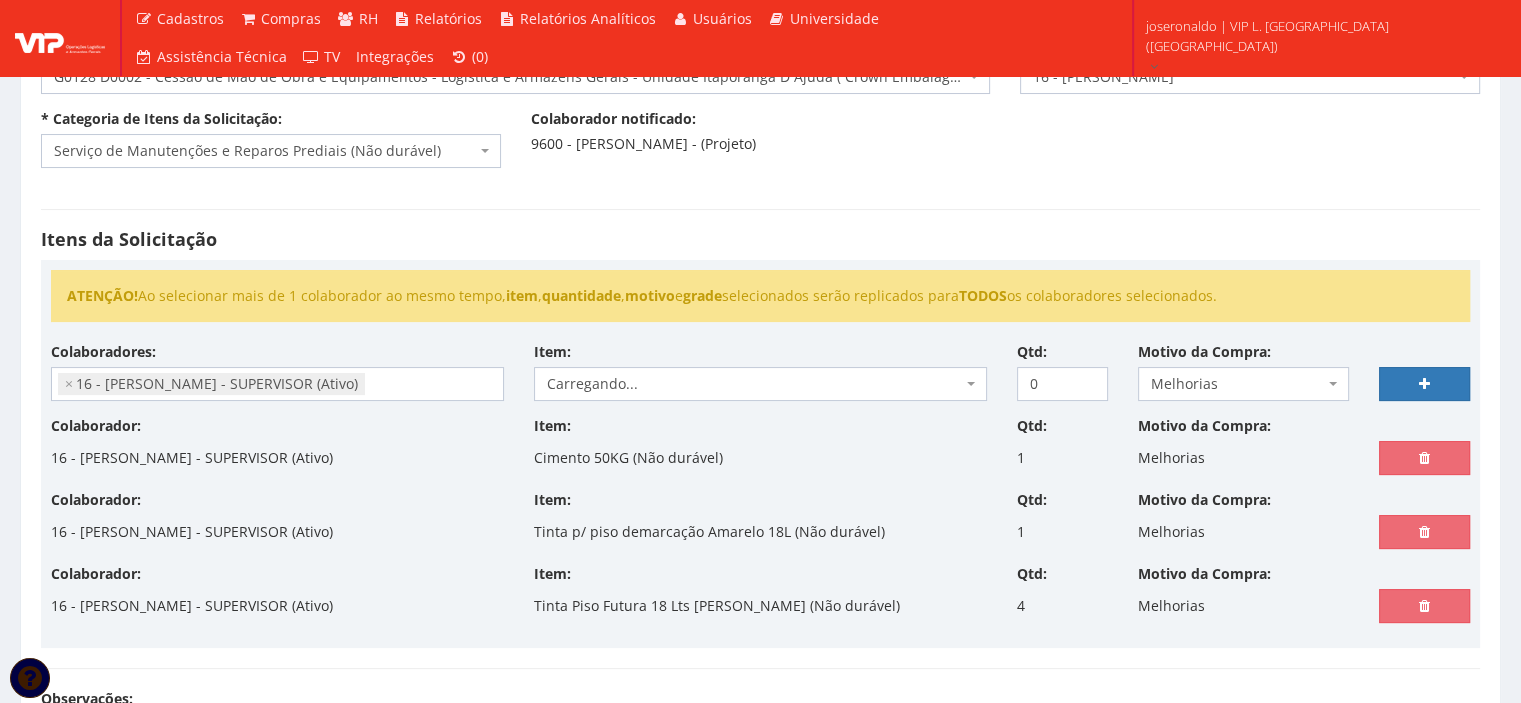 scroll, scrollTop: 200, scrollLeft: 0, axis: vertical 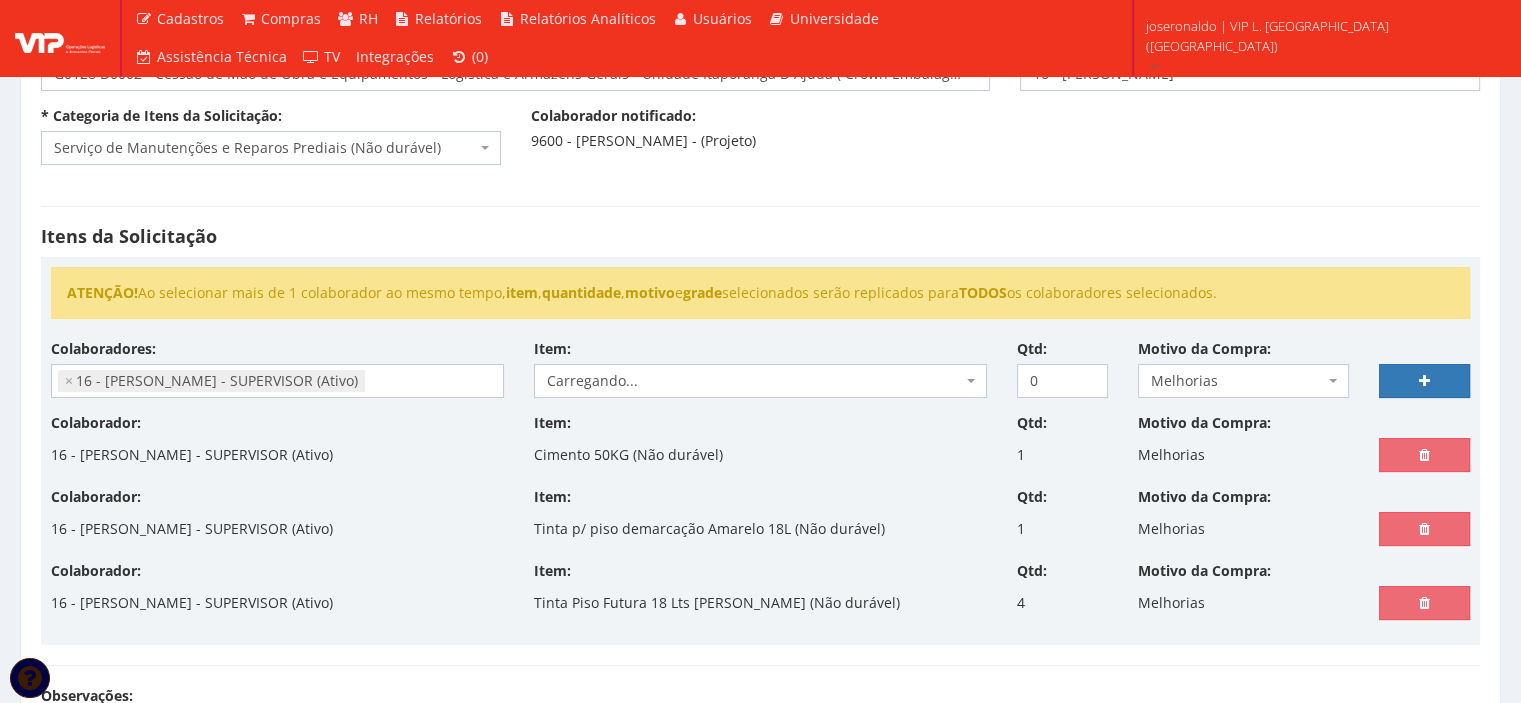 click on "Carregando..." at bounding box center [760, 381] 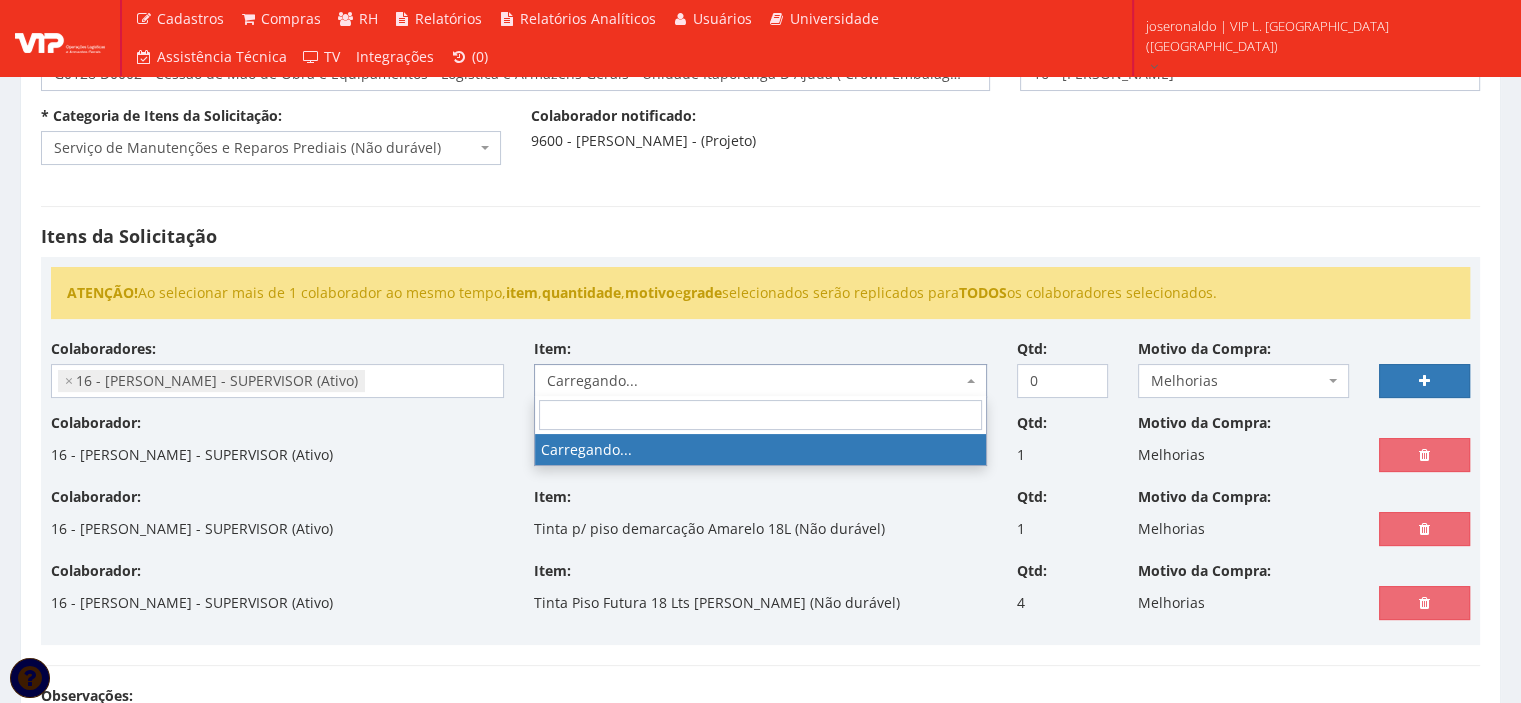 click on "×" at bounding box center [69, 381] 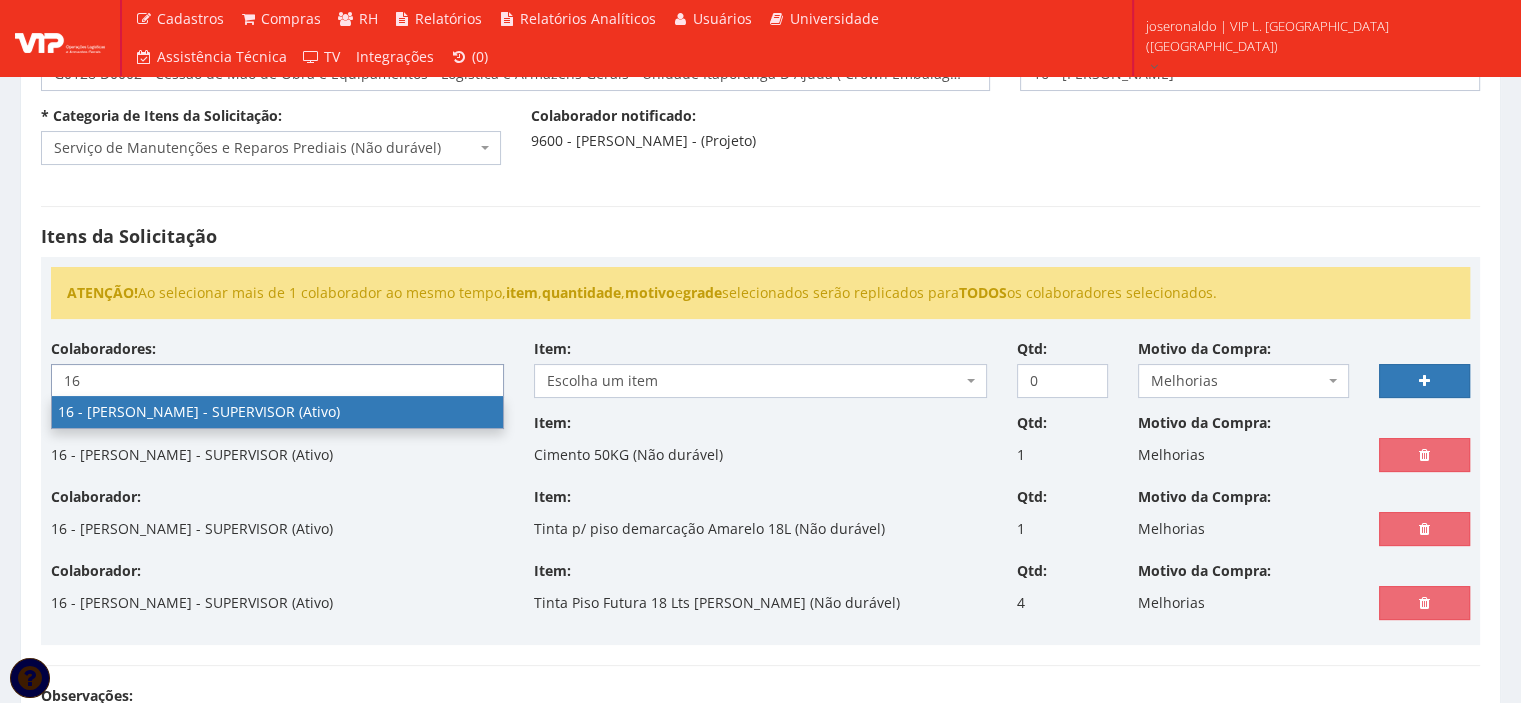type on "16" 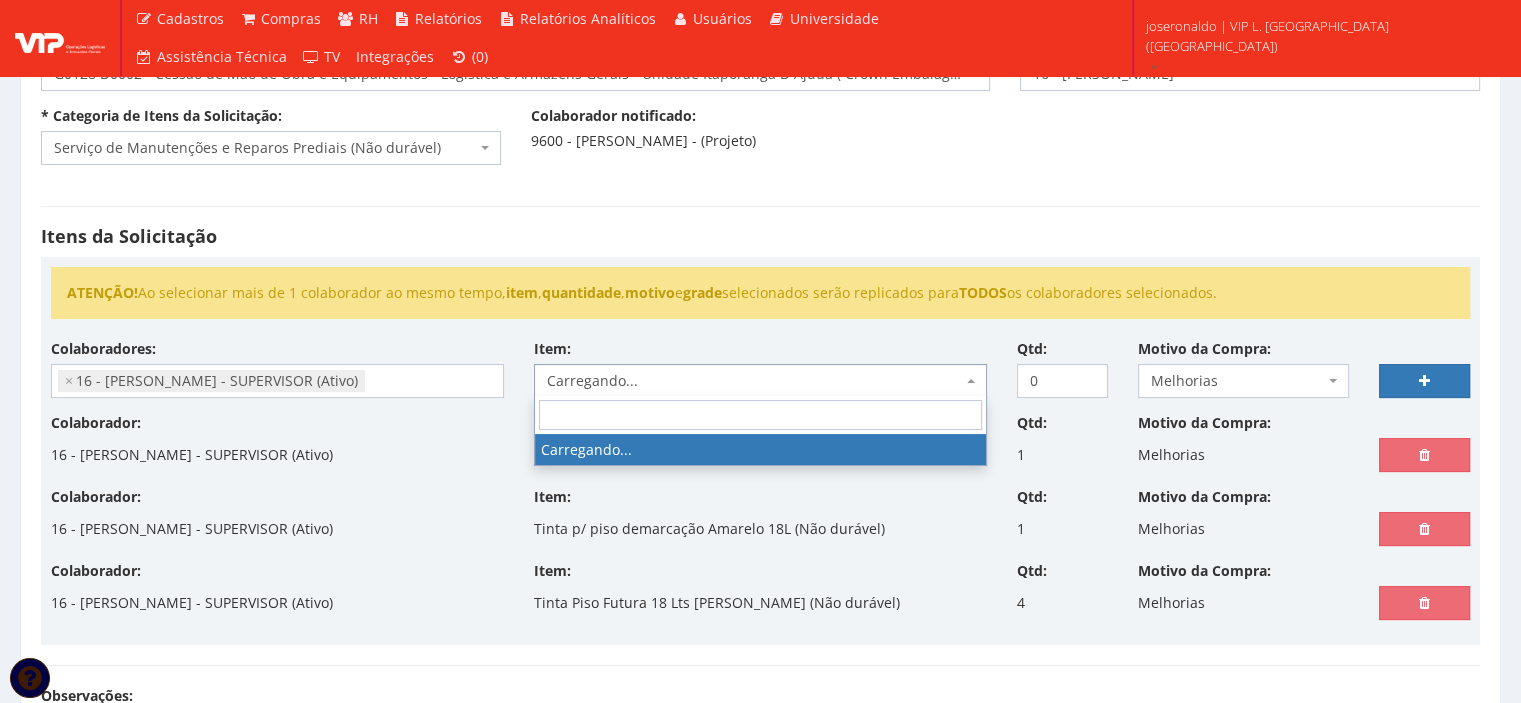 click on "Carregando..." at bounding box center [754, 381] 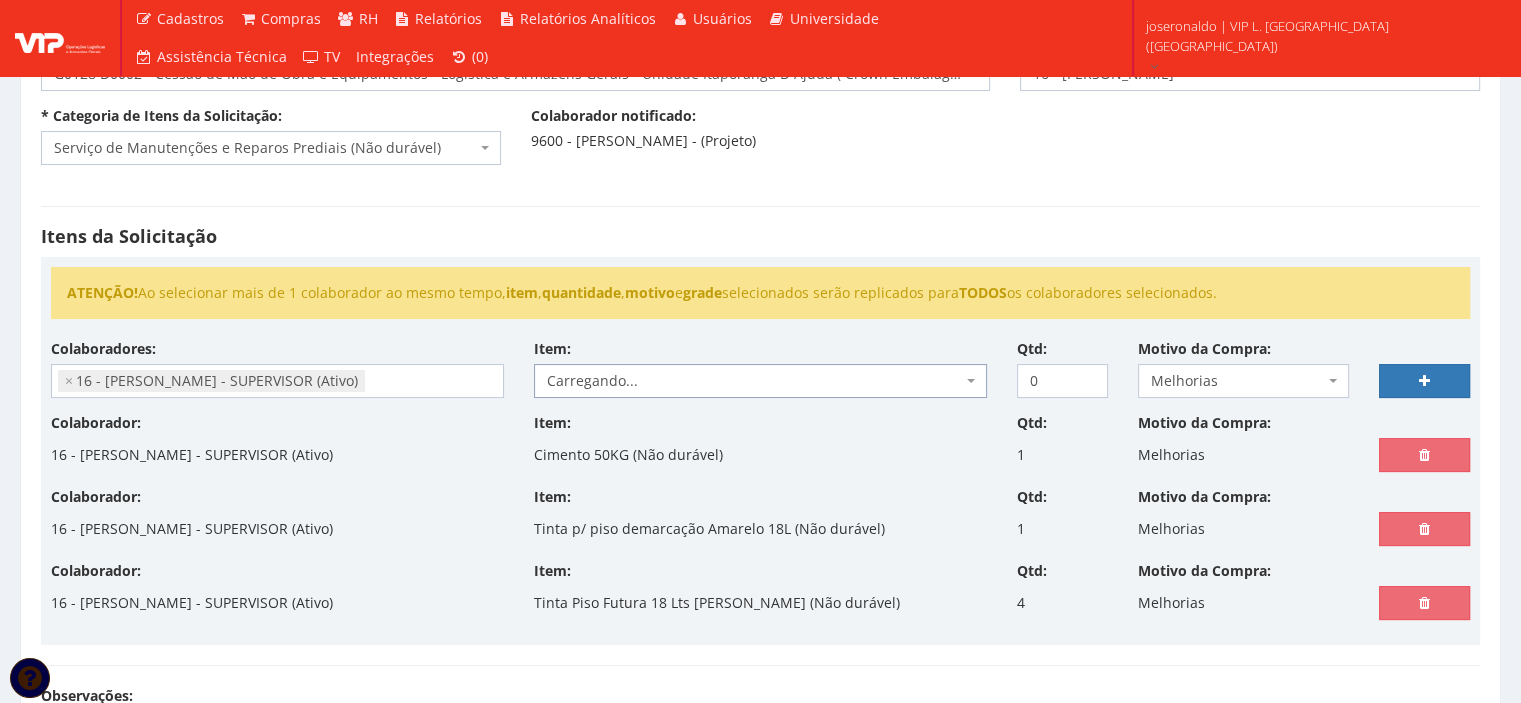 click on "Carregando..." at bounding box center [754, 381] 